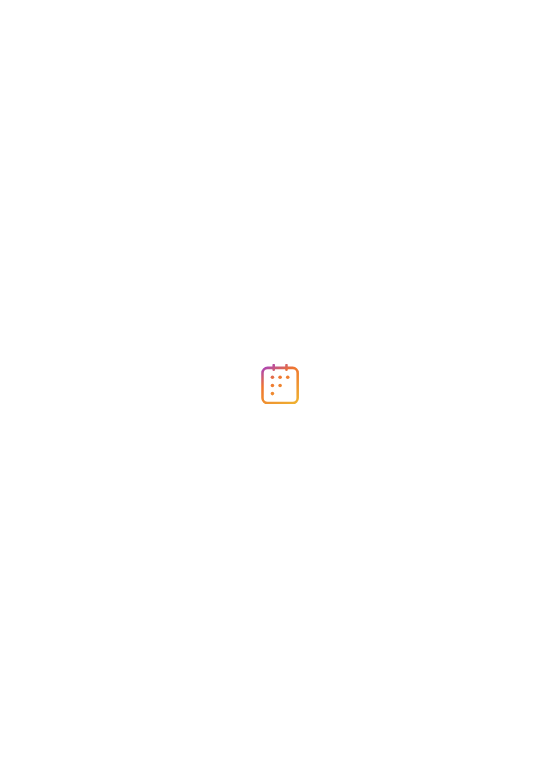 scroll, scrollTop: 0, scrollLeft: 0, axis: both 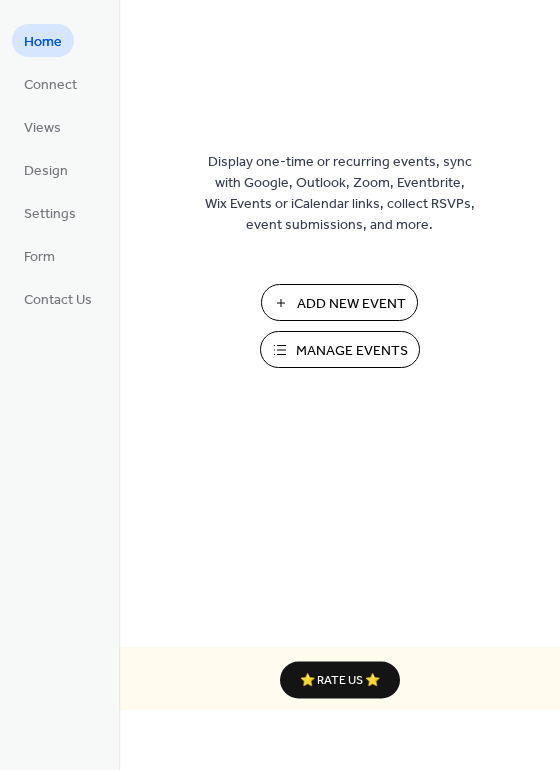 click on "Add New Event" at bounding box center (351, 304) 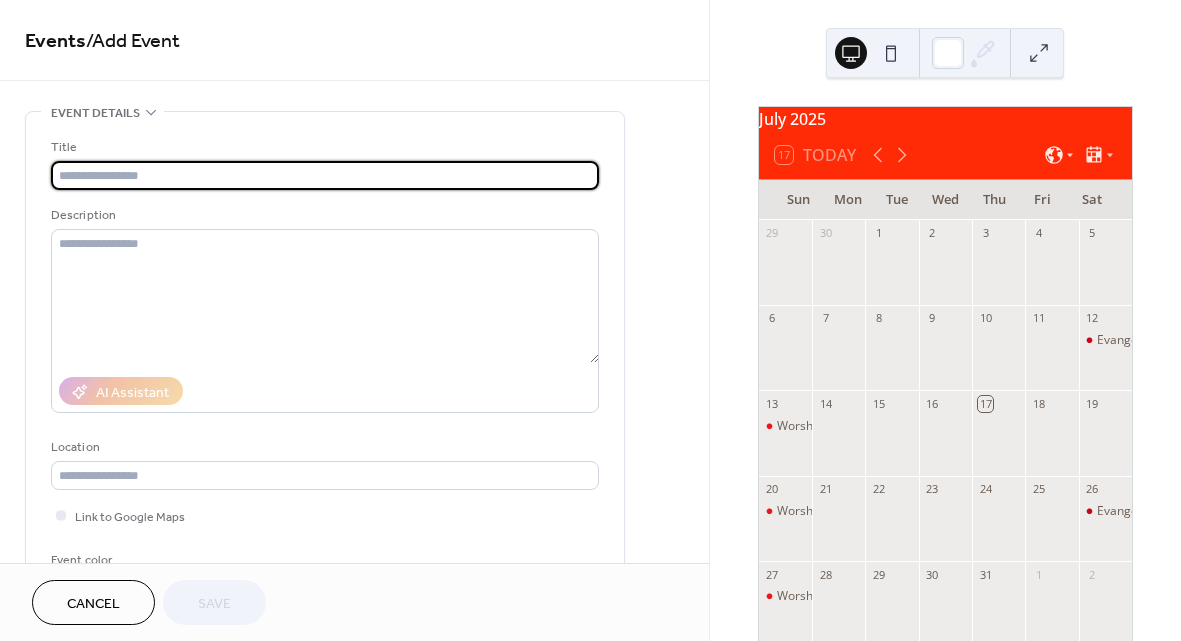 scroll, scrollTop: 0, scrollLeft: 0, axis: both 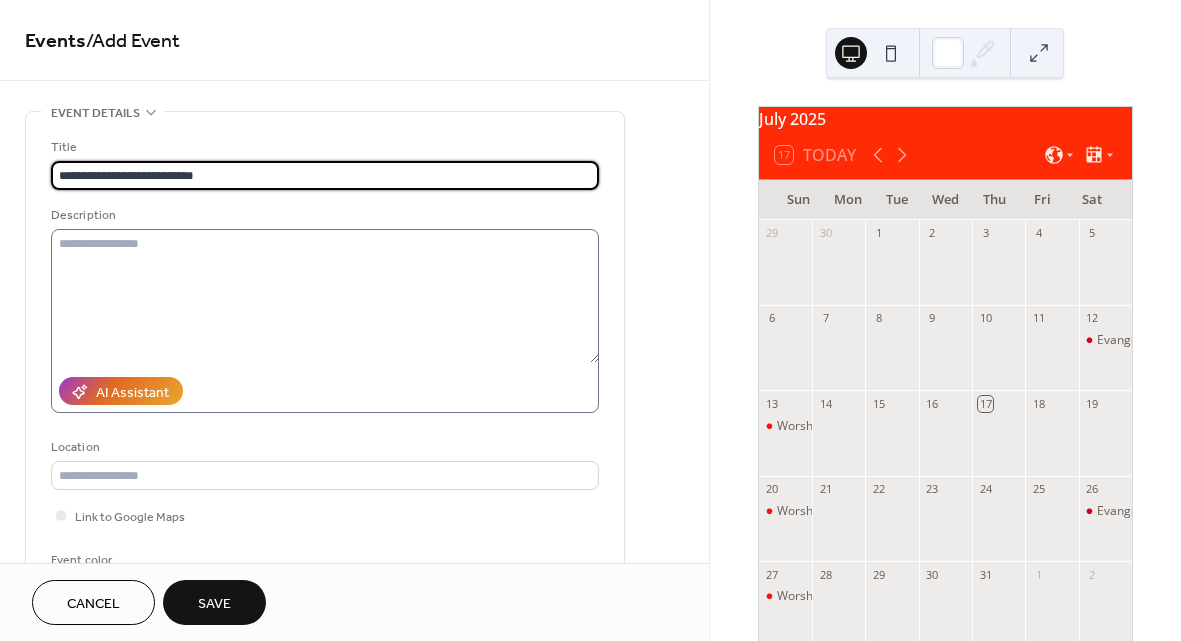 type on "**********" 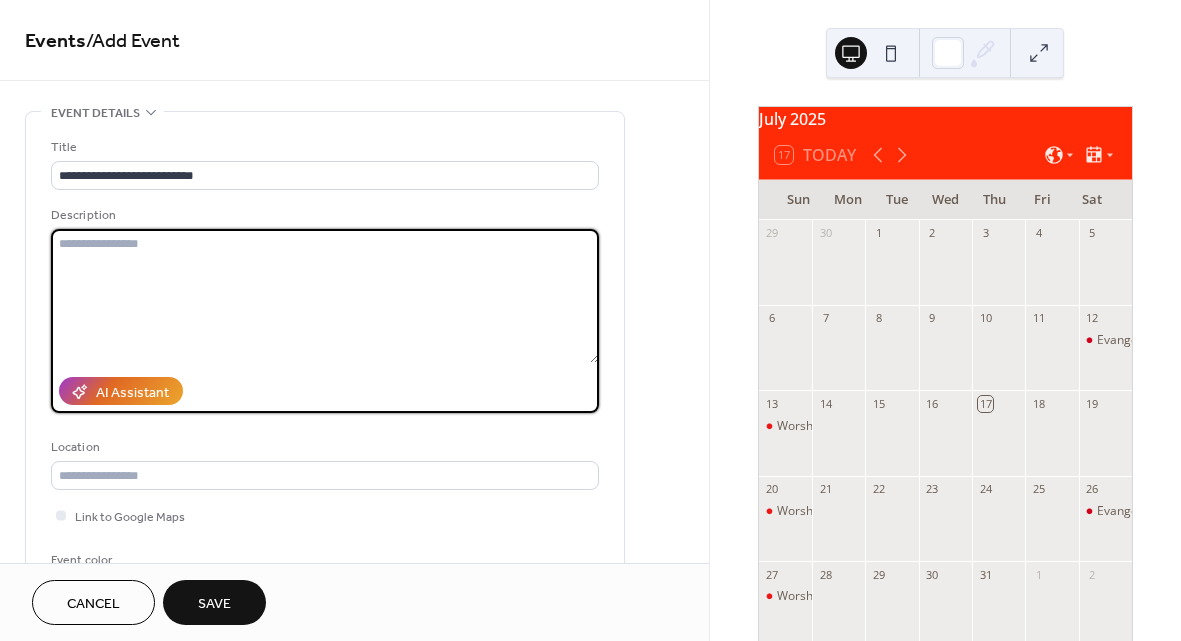 click at bounding box center (325, 296) 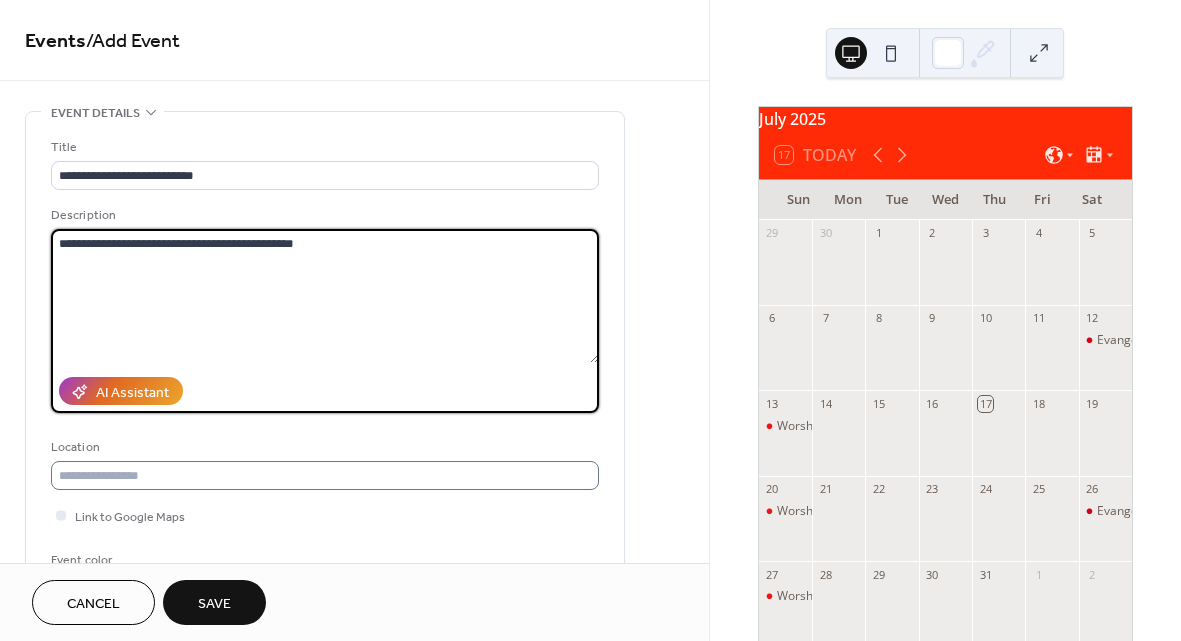 type on "**********" 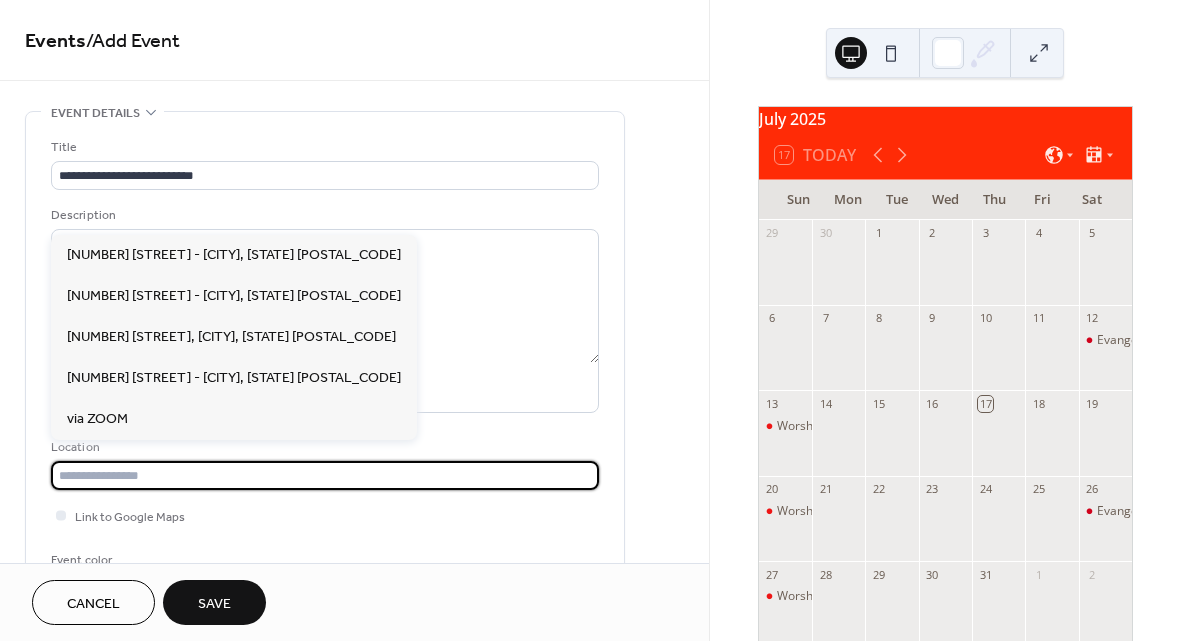 click at bounding box center (325, 475) 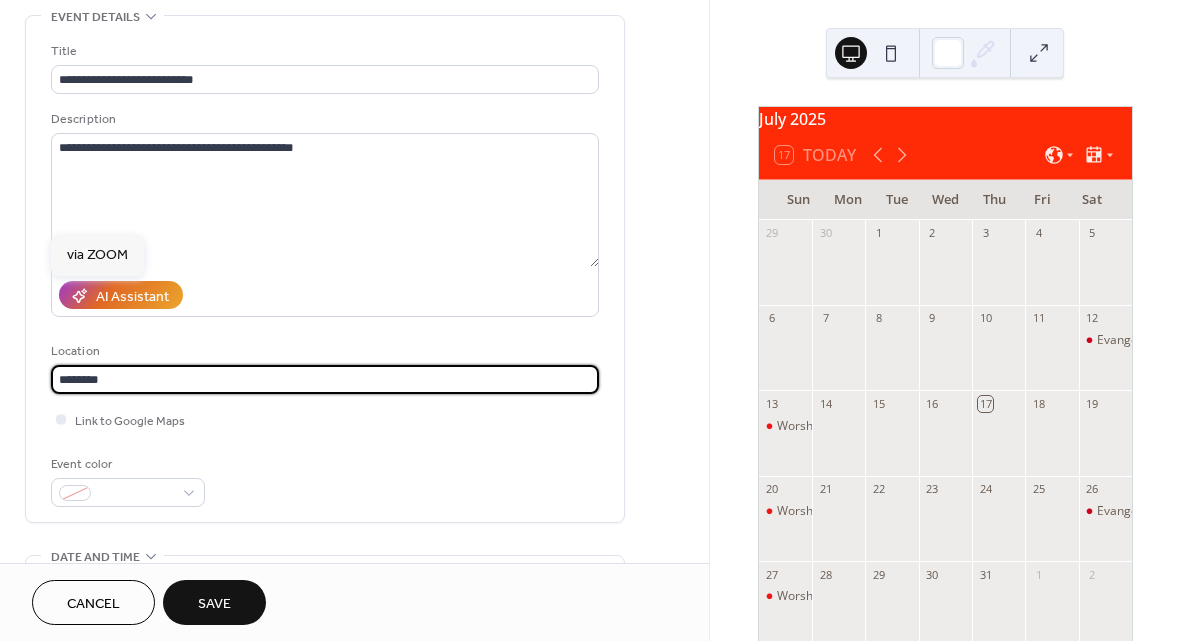 scroll, scrollTop: 115, scrollLeft: 0, axis: vertical 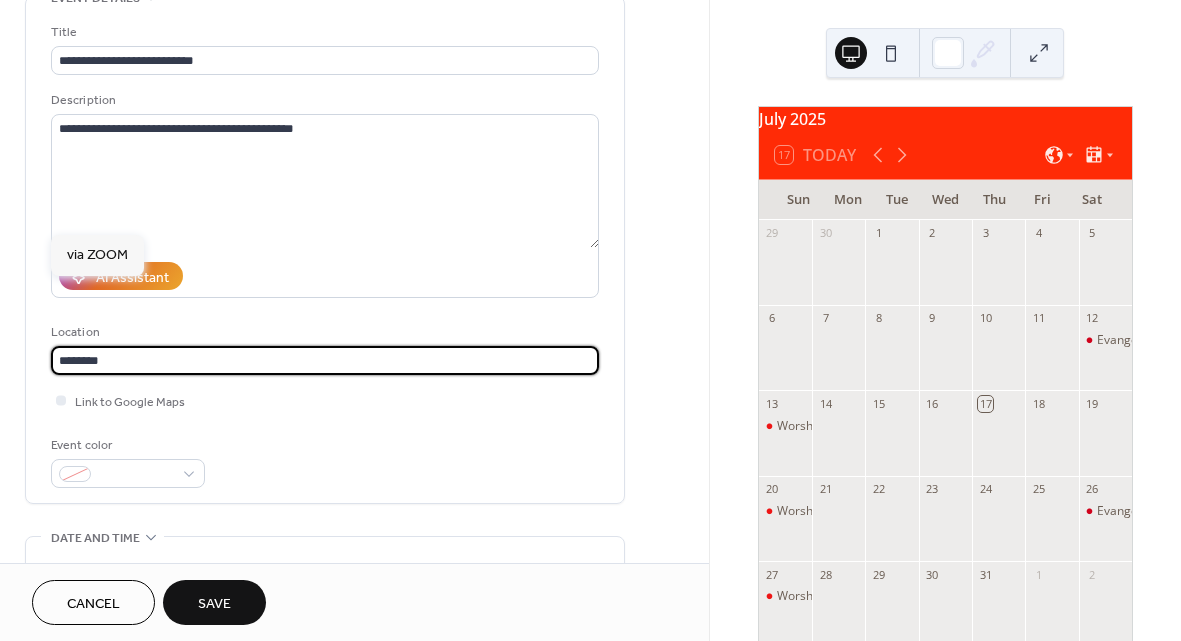 type on "********" 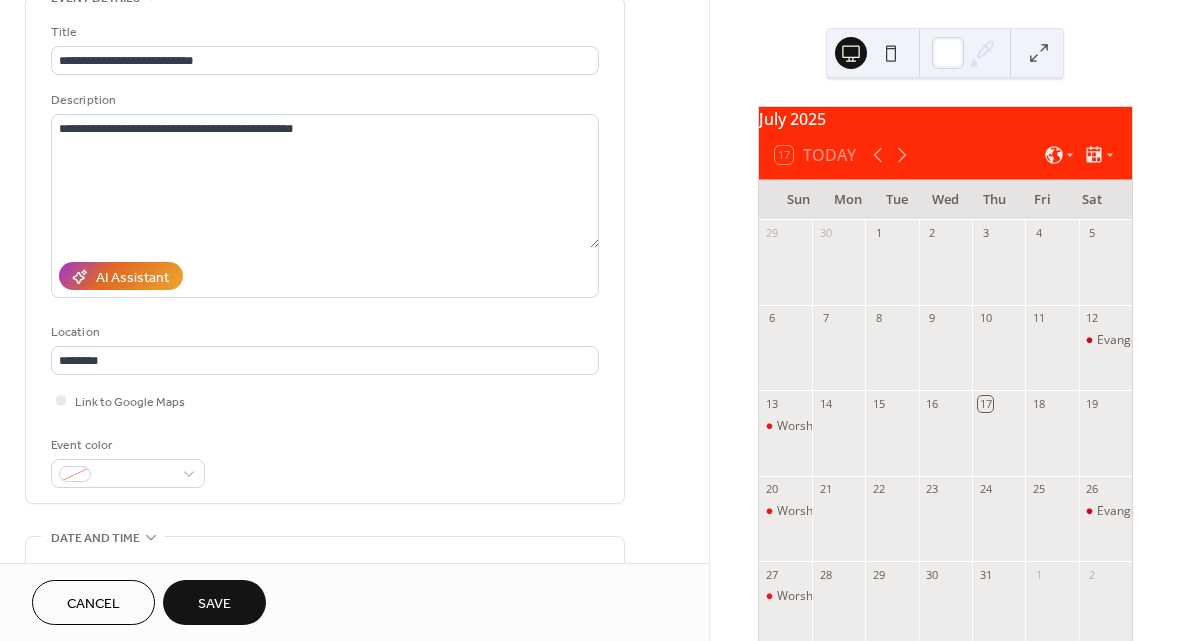 click on "**********" at bounding box center (325, 255) 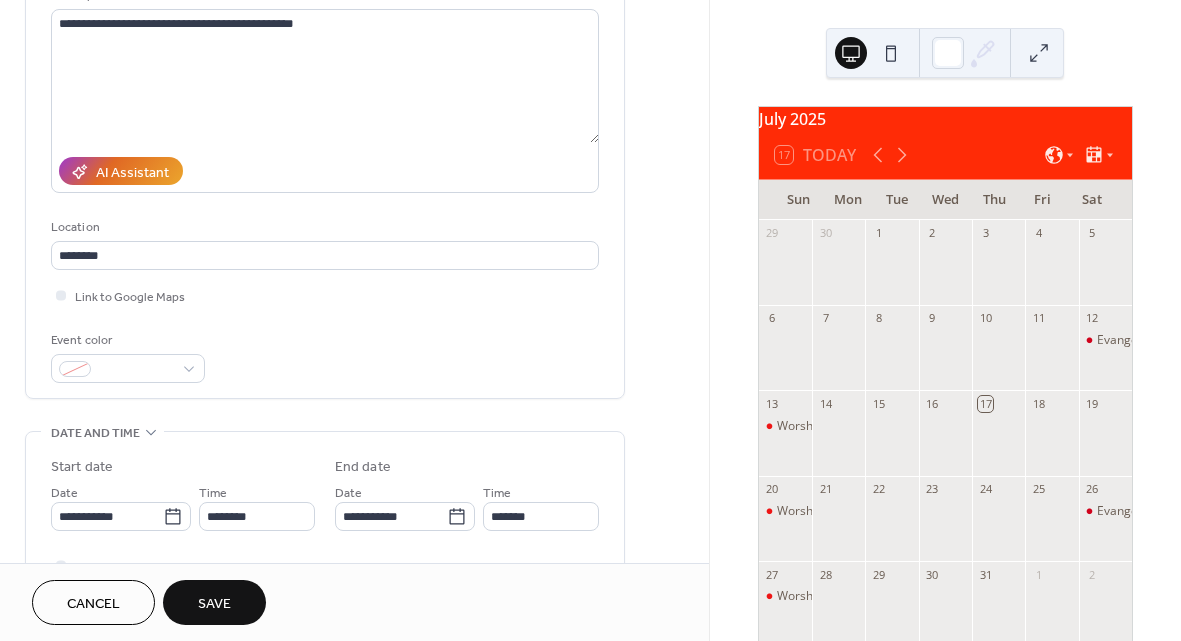 scroll, scrollTop: 227, scrollLeft: 0, axis: vertical 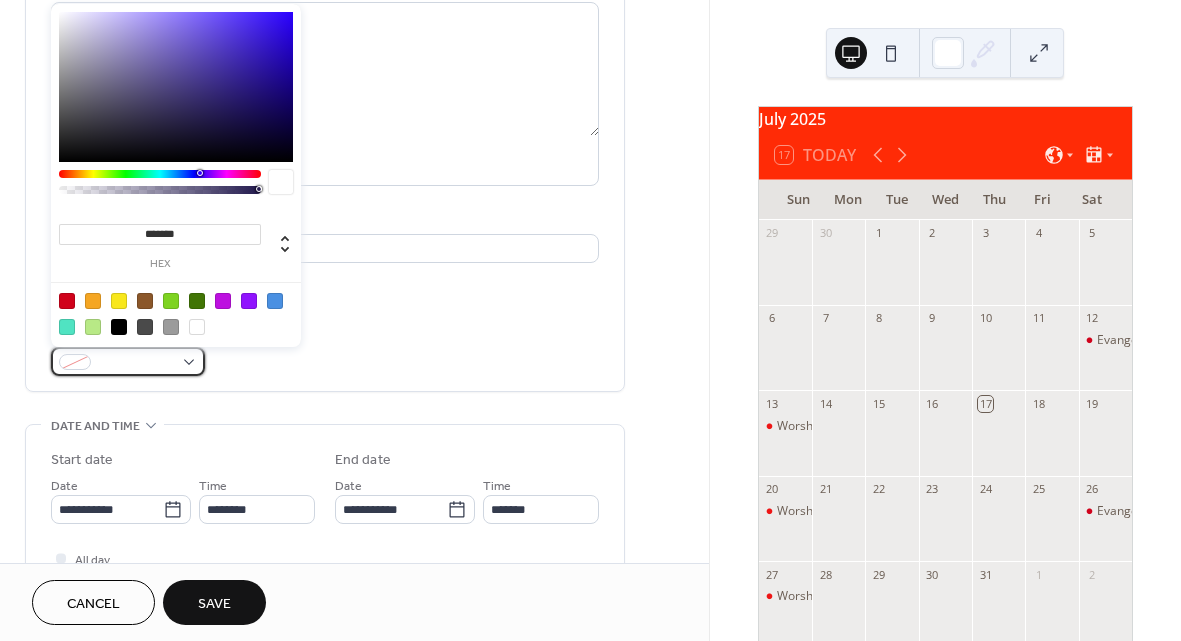 click at bounding box center [128, 361] 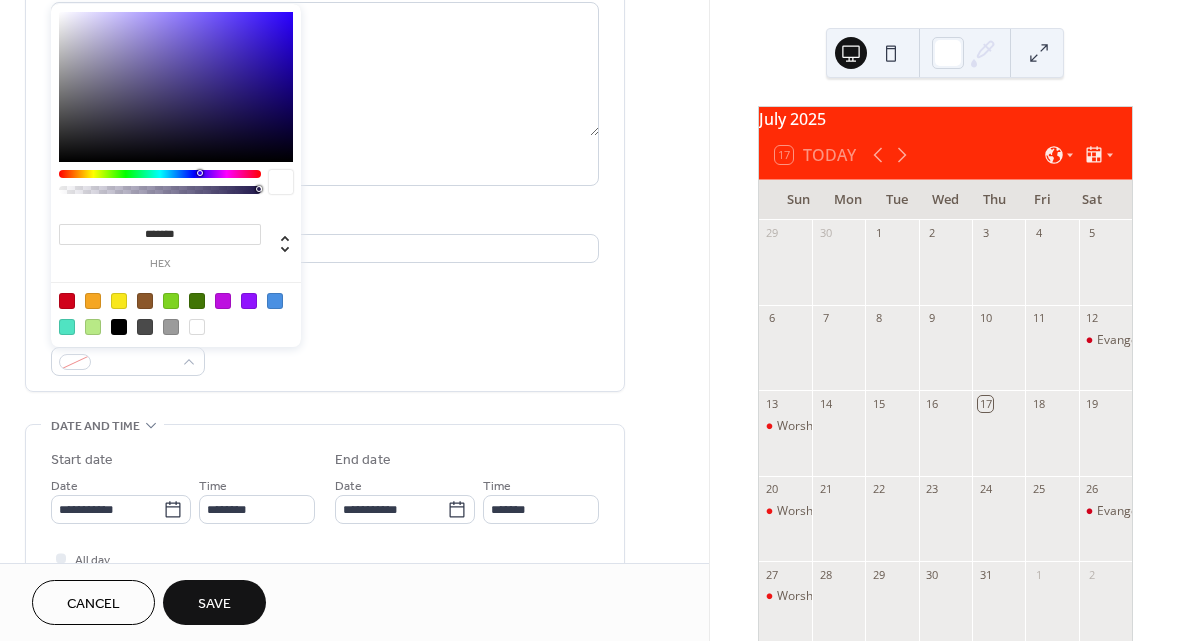 click at bounding box center [67, 301] 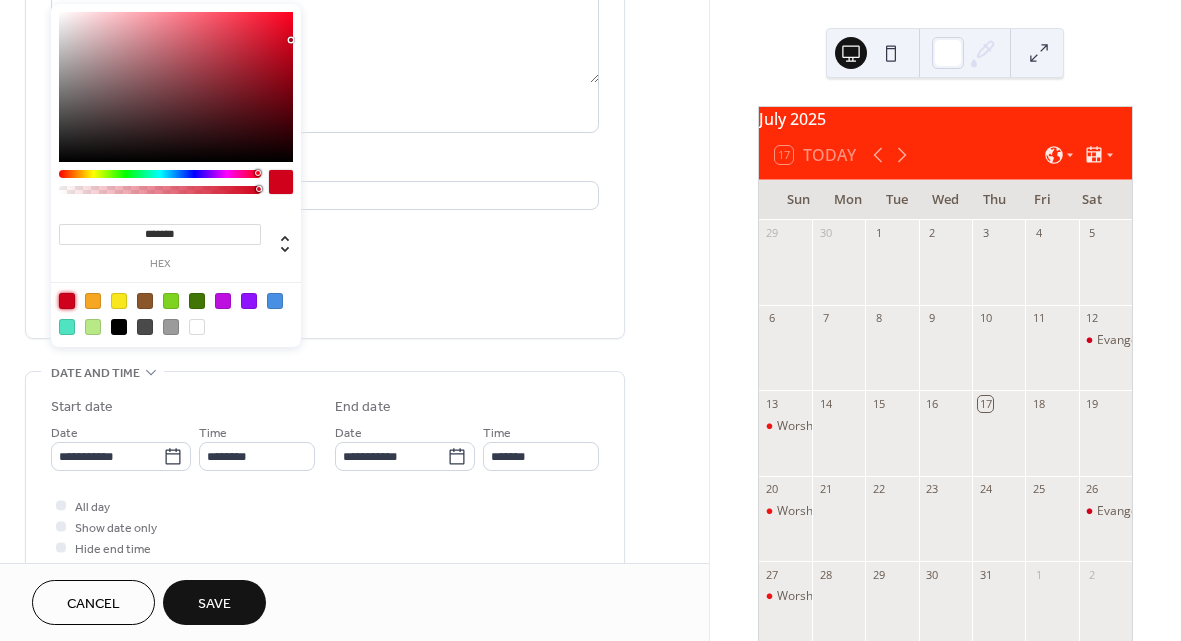 scroll, scrollTop: 268, scrollLeft: 0, axis: vertical 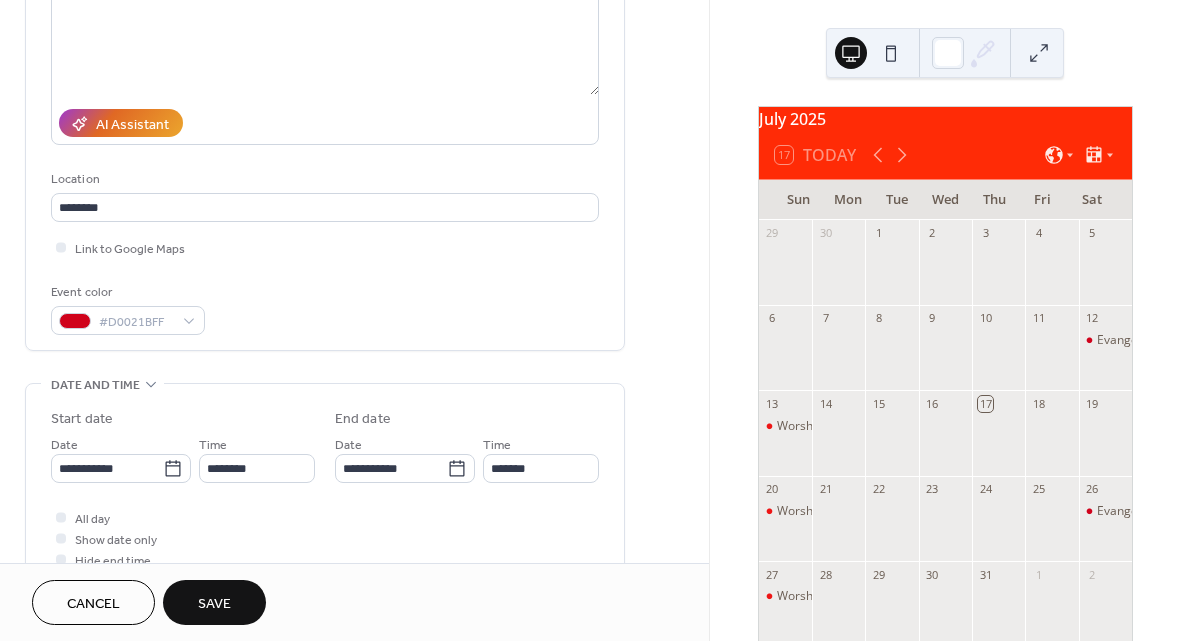 click on "**********" at bounding box center (325, 442) 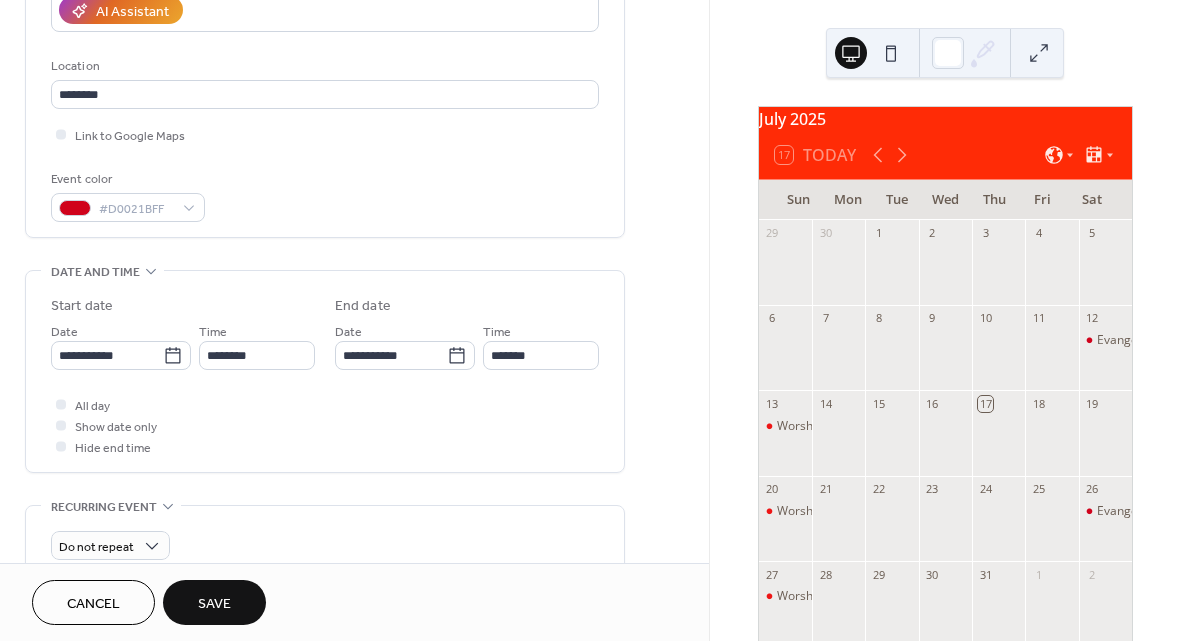 scroll, scrollTop: 388, scrollLeft: 0, axis: vertical 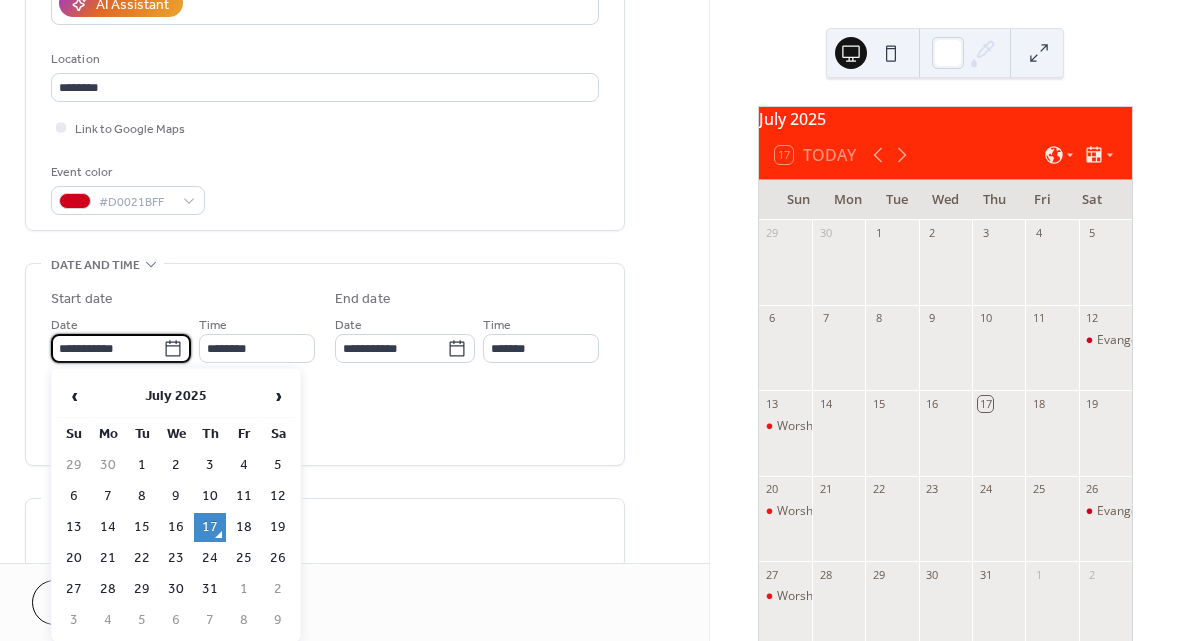 click on "**********" at bounding box center [107, 348] 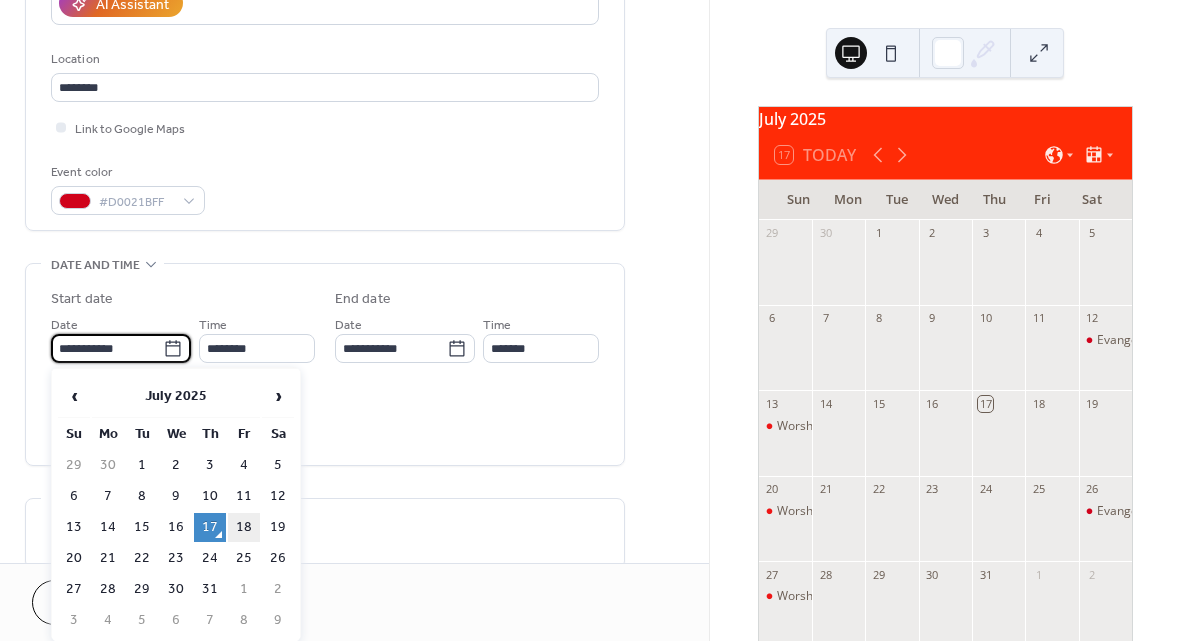 click on "18" at bounding box center (244, 527) 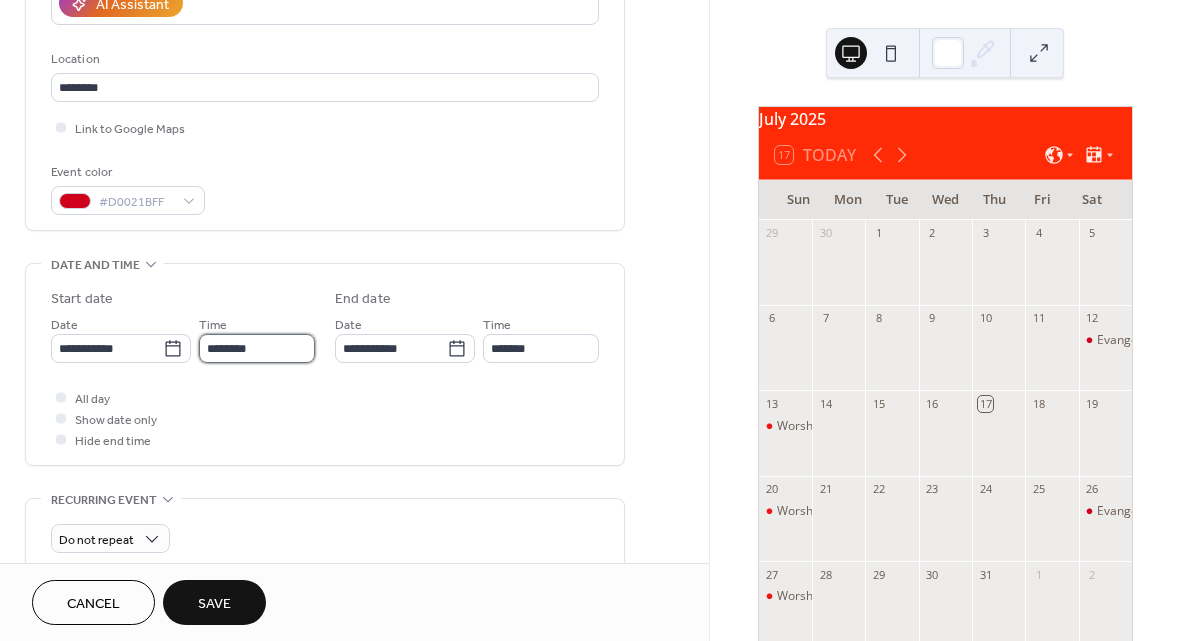 click on "********" at bounding box center (257, 348) 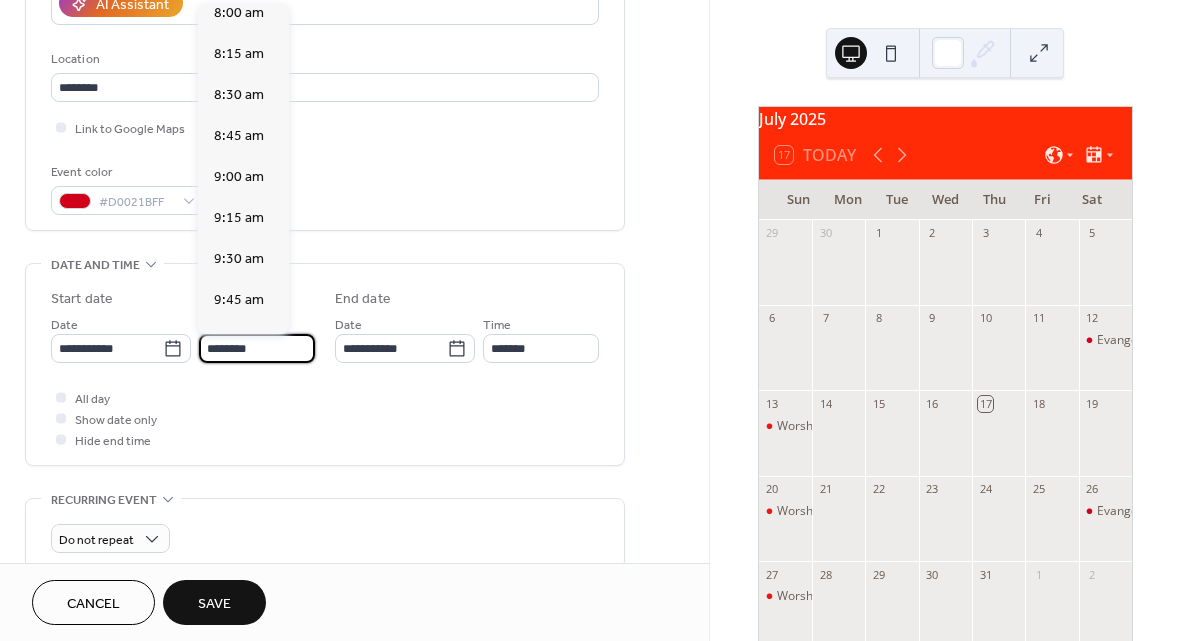 scroll, scrollTop: 1321, scrollLeft: 0, axis: vertical 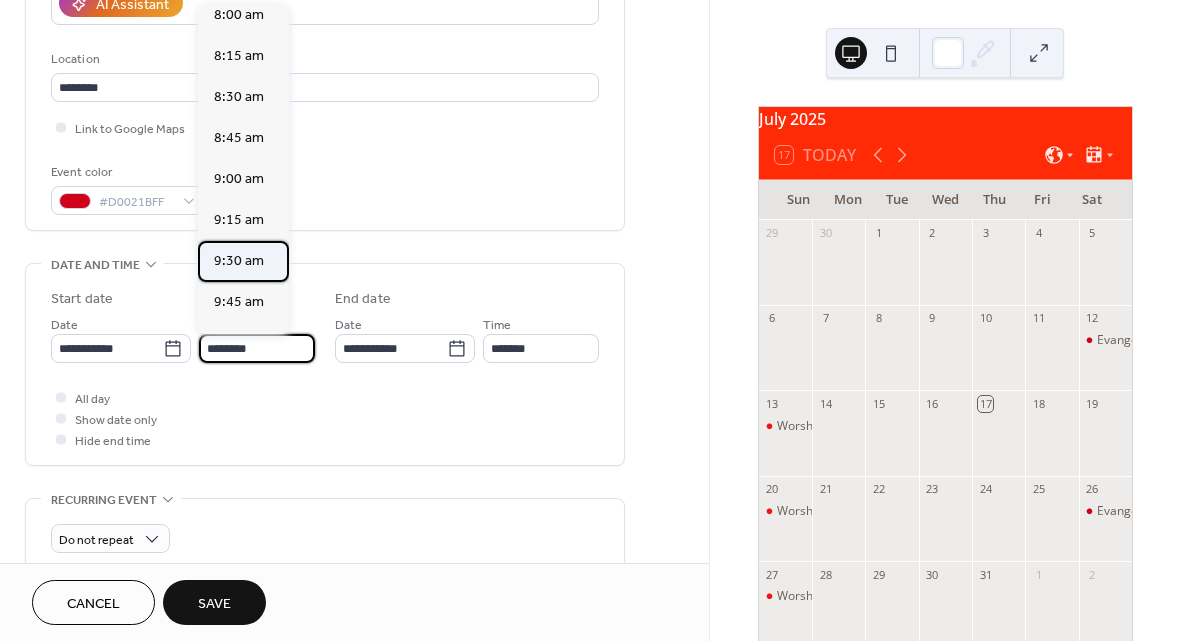 click on "9:30 am" at bounding box center (239, 261) 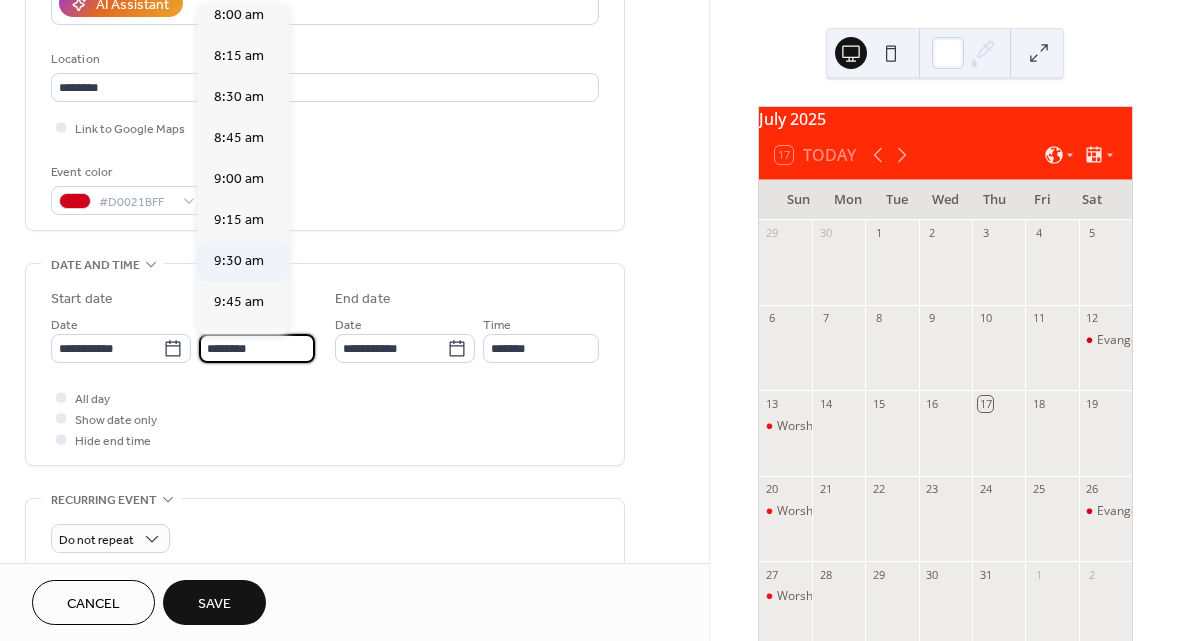 type on "*******" 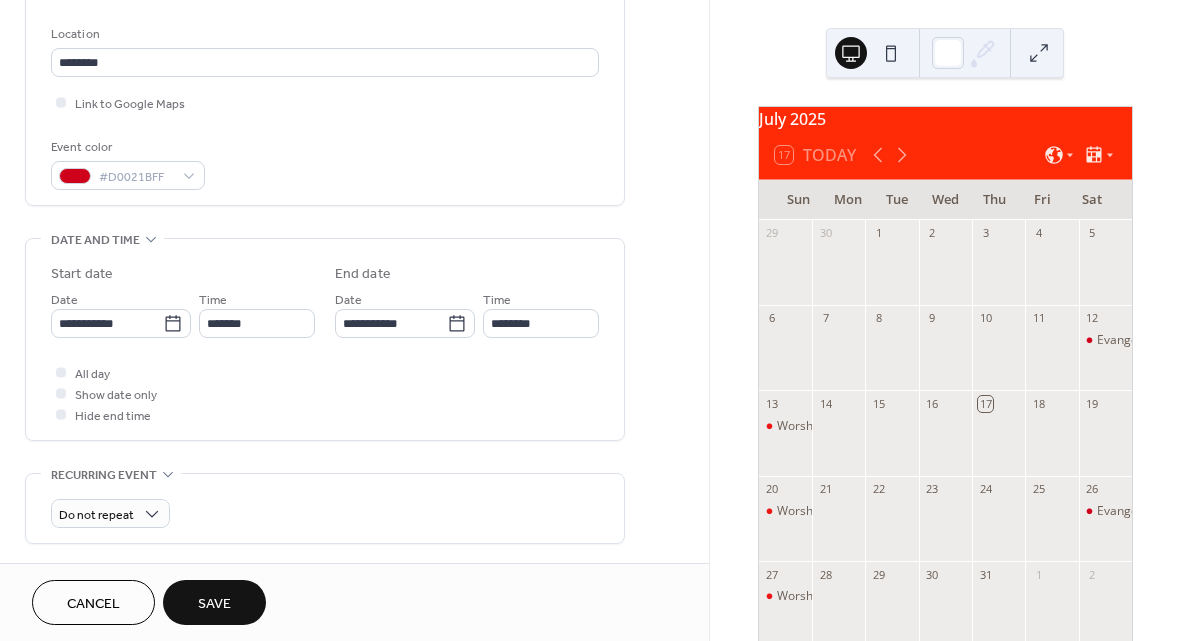 scroll, scrollTop: 409, scrollLeft: 0, axis: vertical 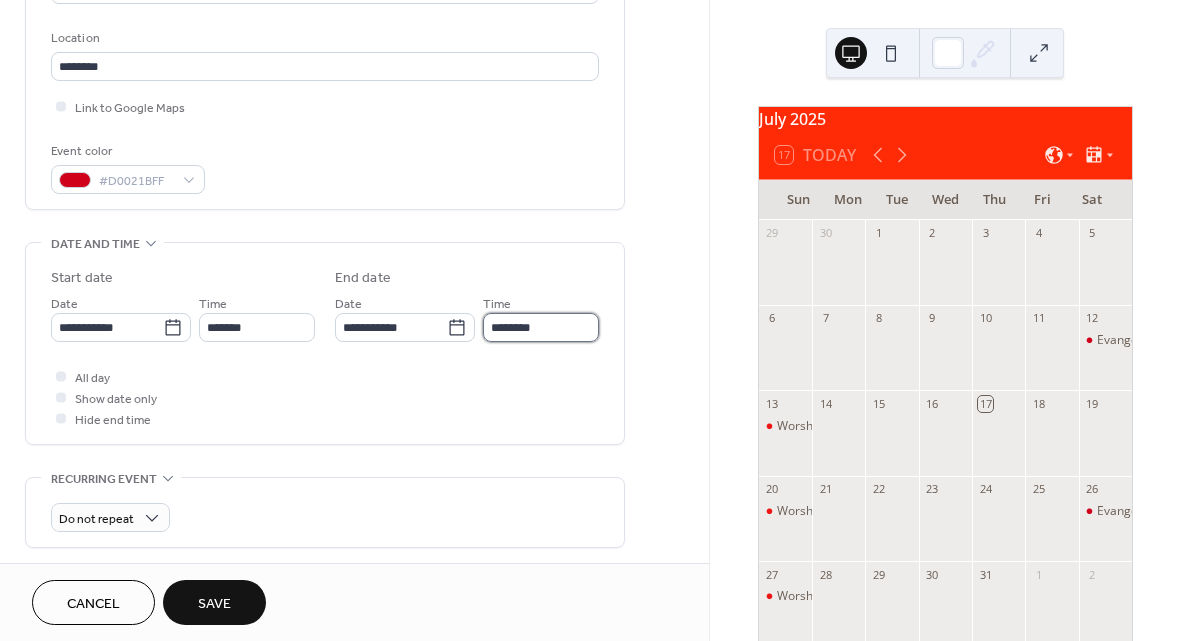click on "********" at bounding box center (541, 327) 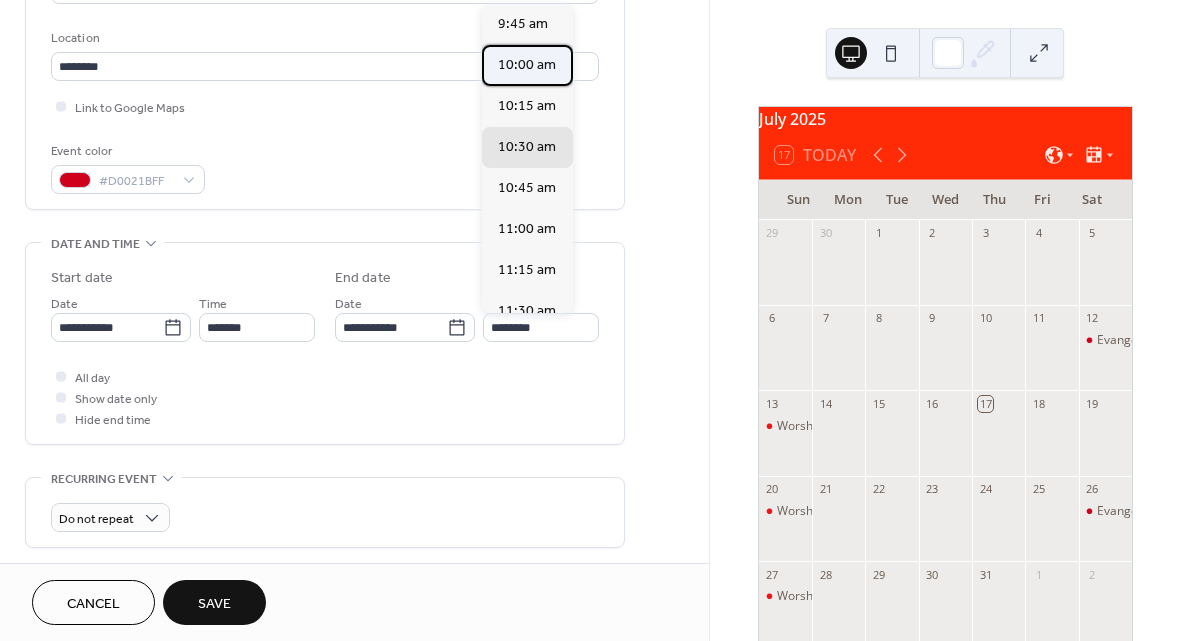 click on "10:00 am" at bounding box center (527, 65) 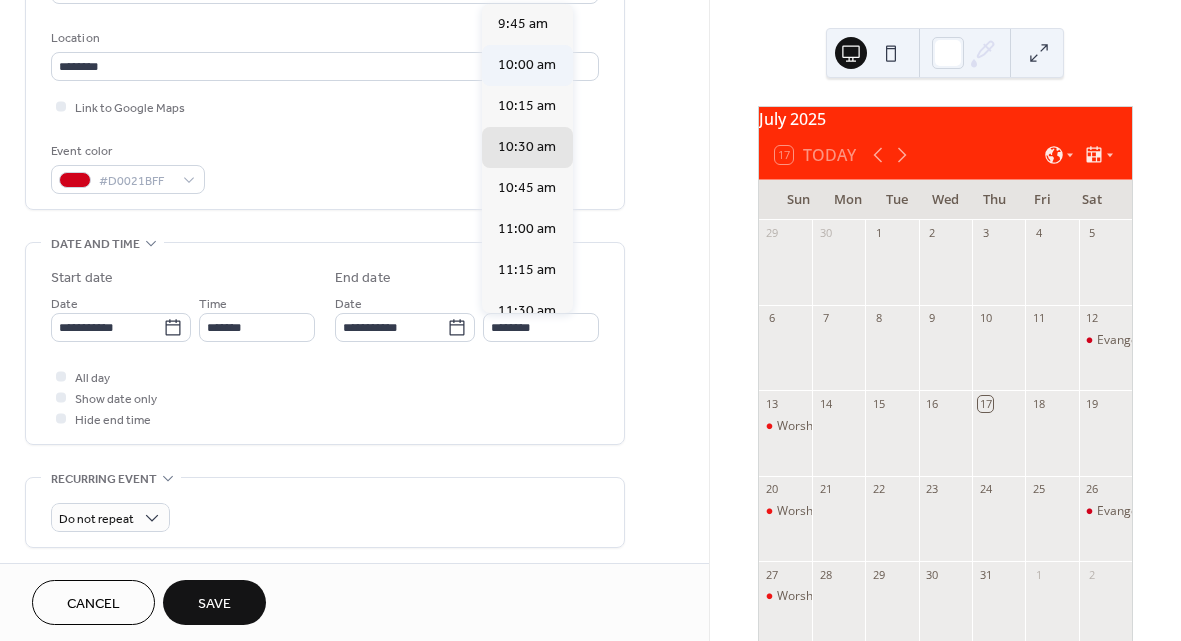 type on "********" 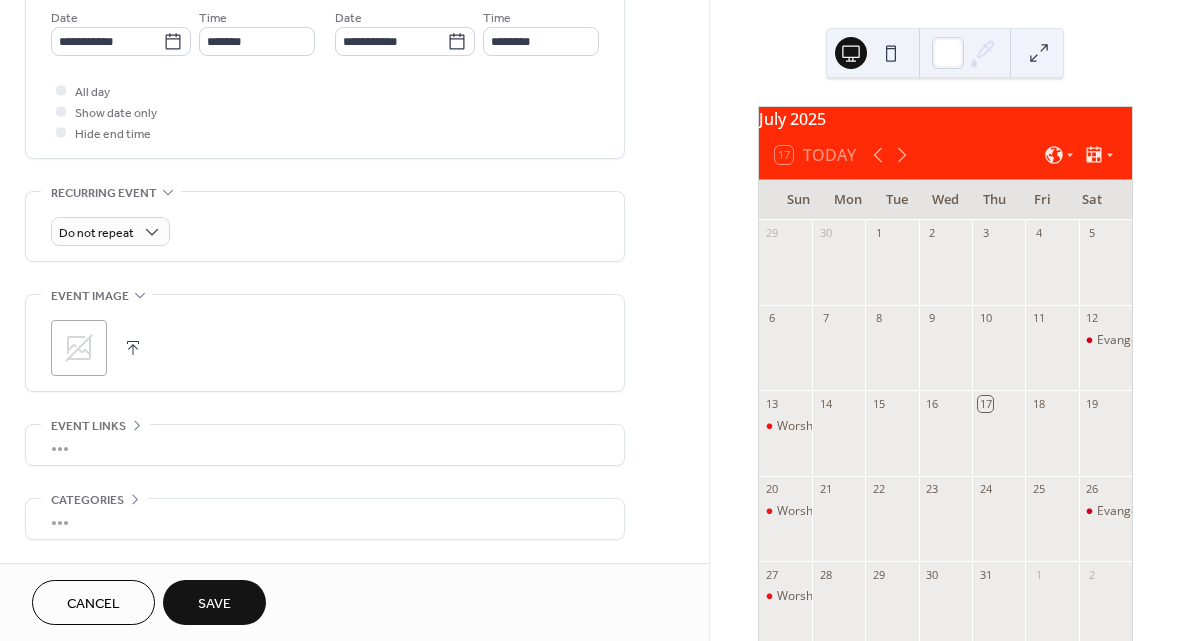scroll, scrollTop: 698, scrollLeft: 0, axis: vertical 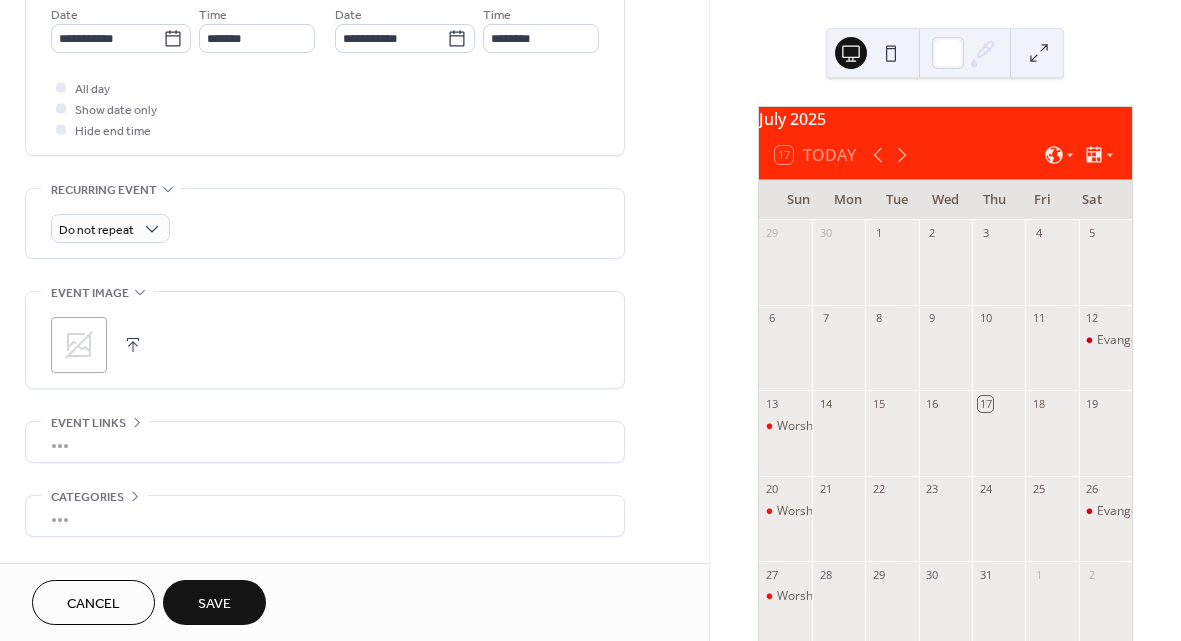 click at bounding box center [133, 345] 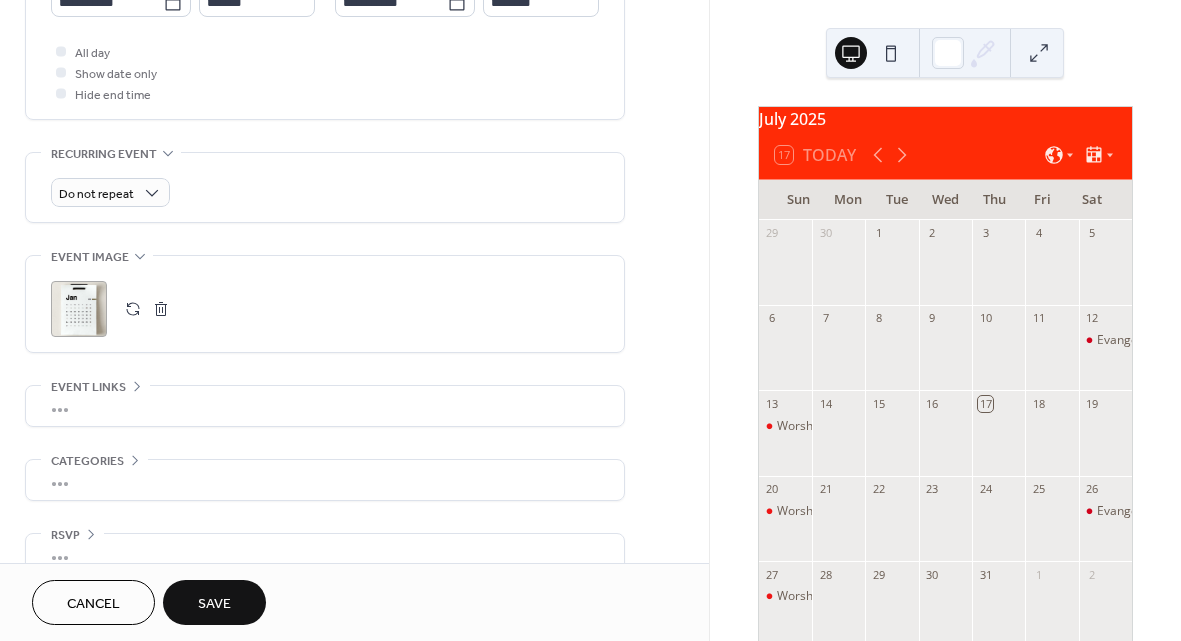 scroll, scrollTop: 766, scrollLeft: 0, axis: vertical 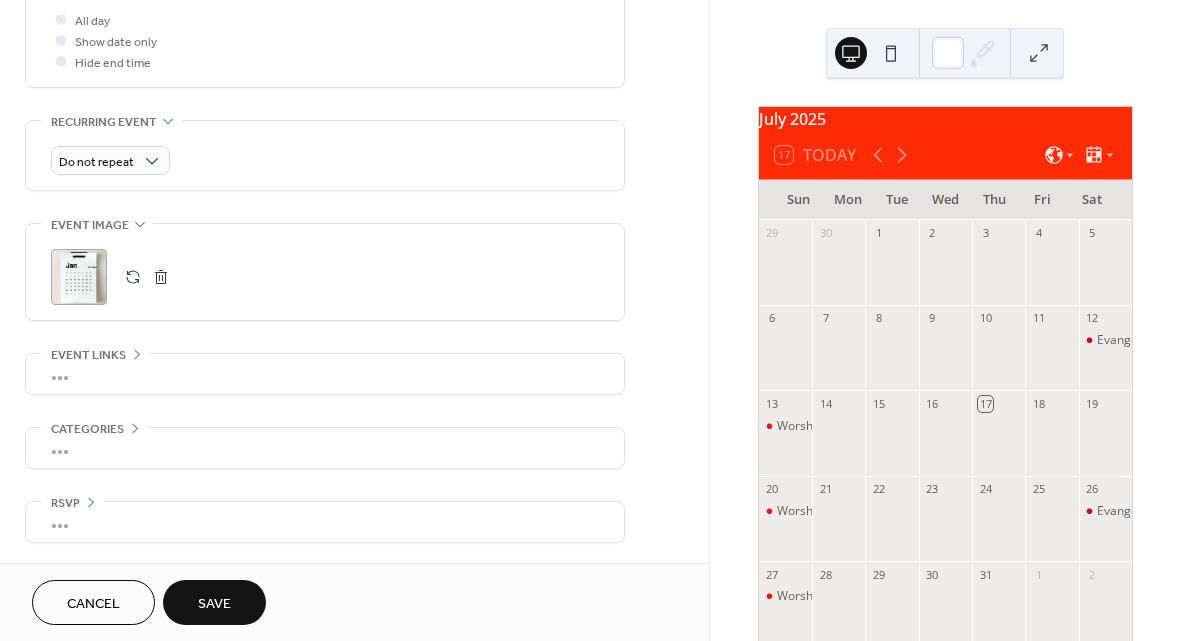click on "Save" at bounding box center [214, 604] 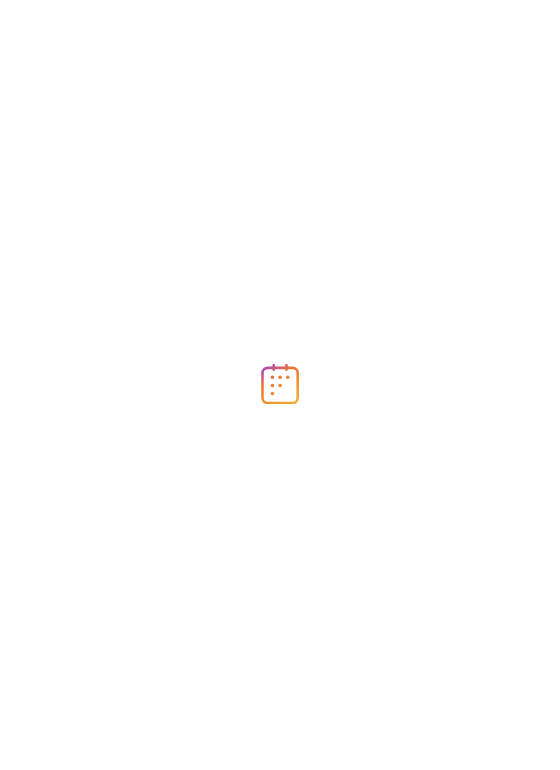 scroll, scrollTop: 0, scrollLeft: 0, axis: both 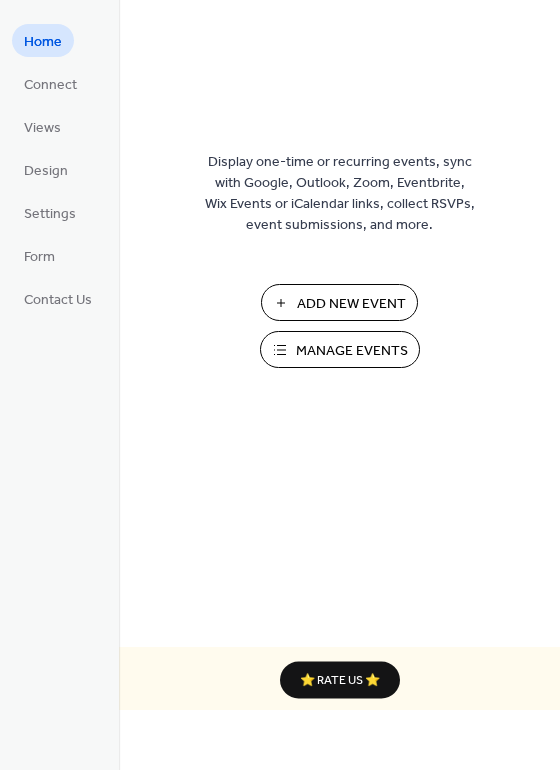 click on "Add New Event" at bounding box center (351, 304) 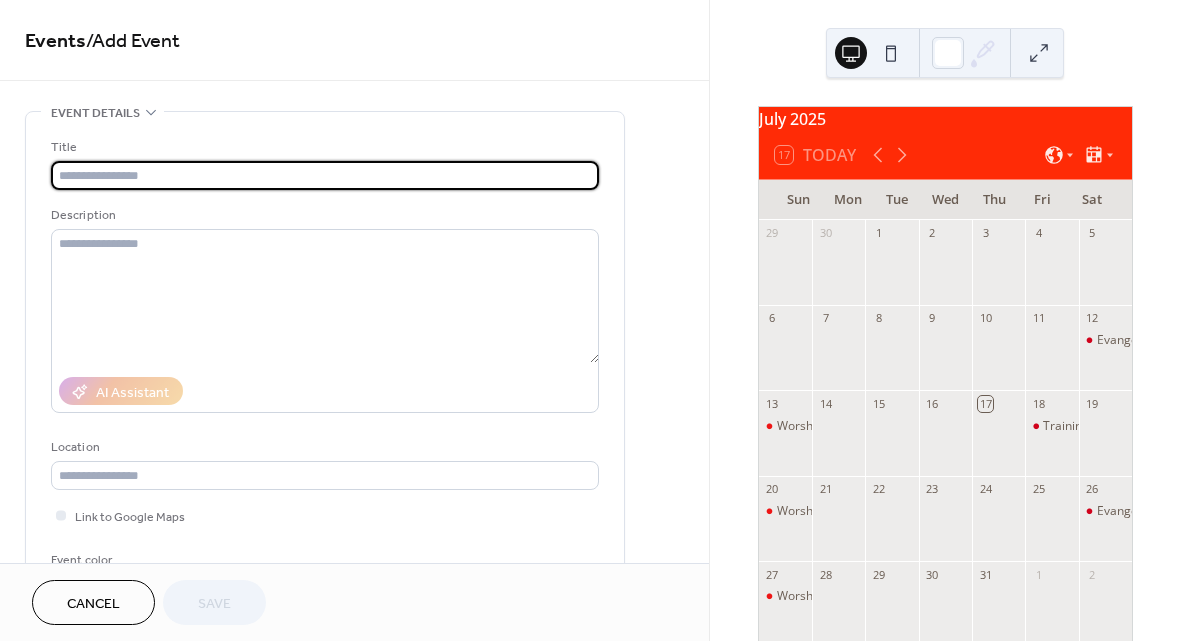 scroll, scrollTop: 0, scrollLeft: 0, axis: both 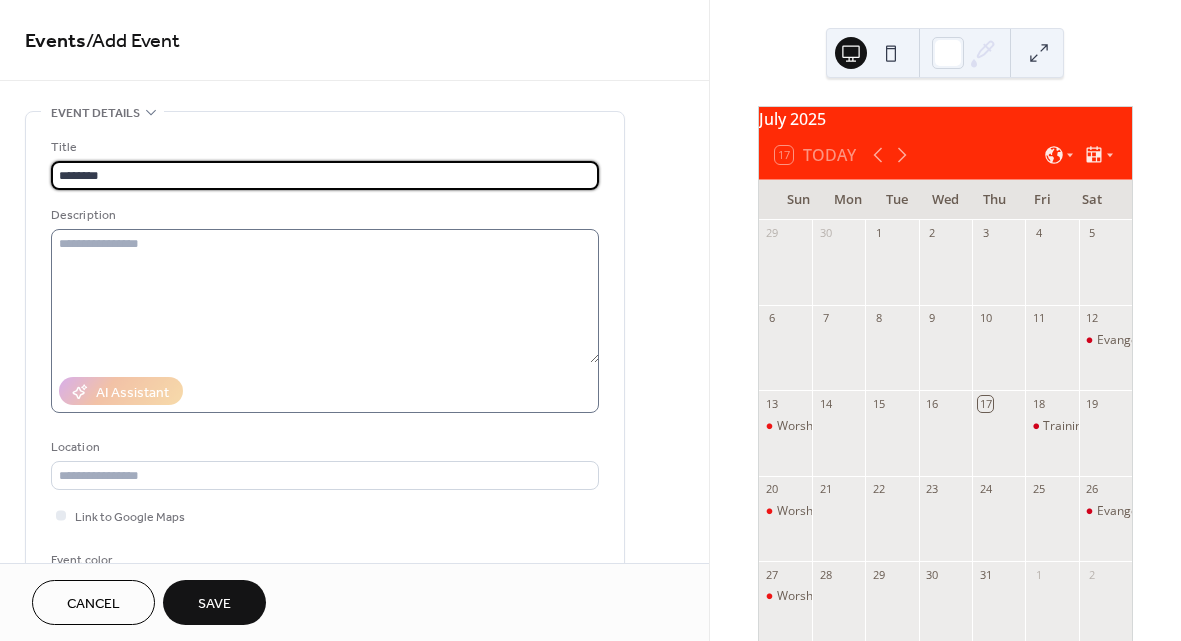 type on "********" 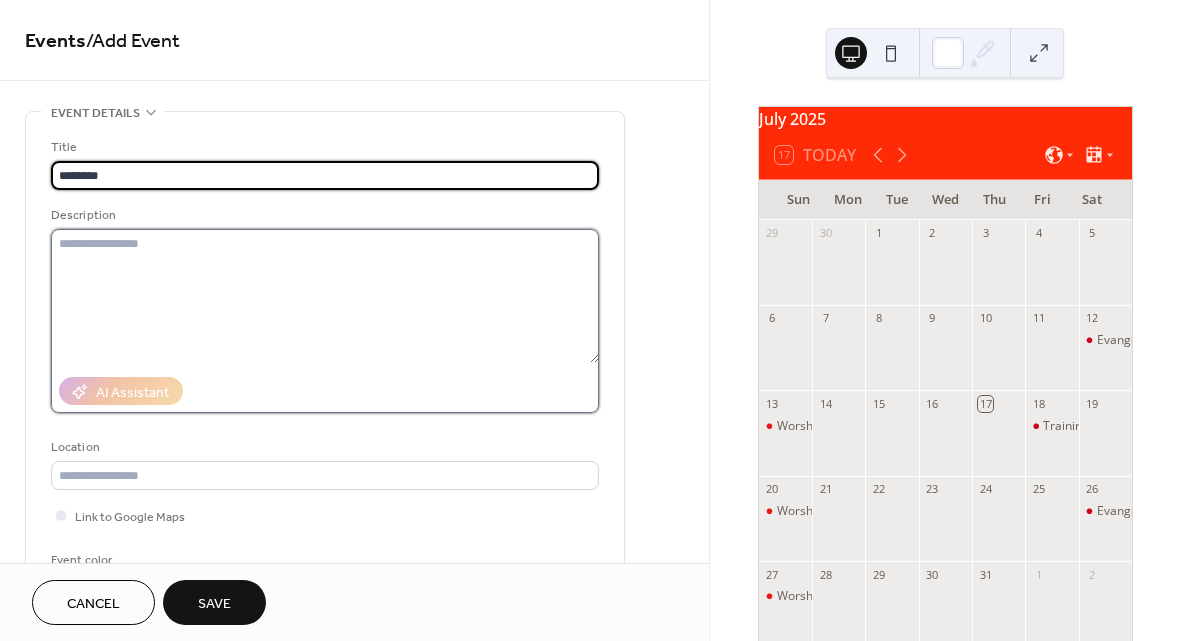 click at bounding box center (325, 296) 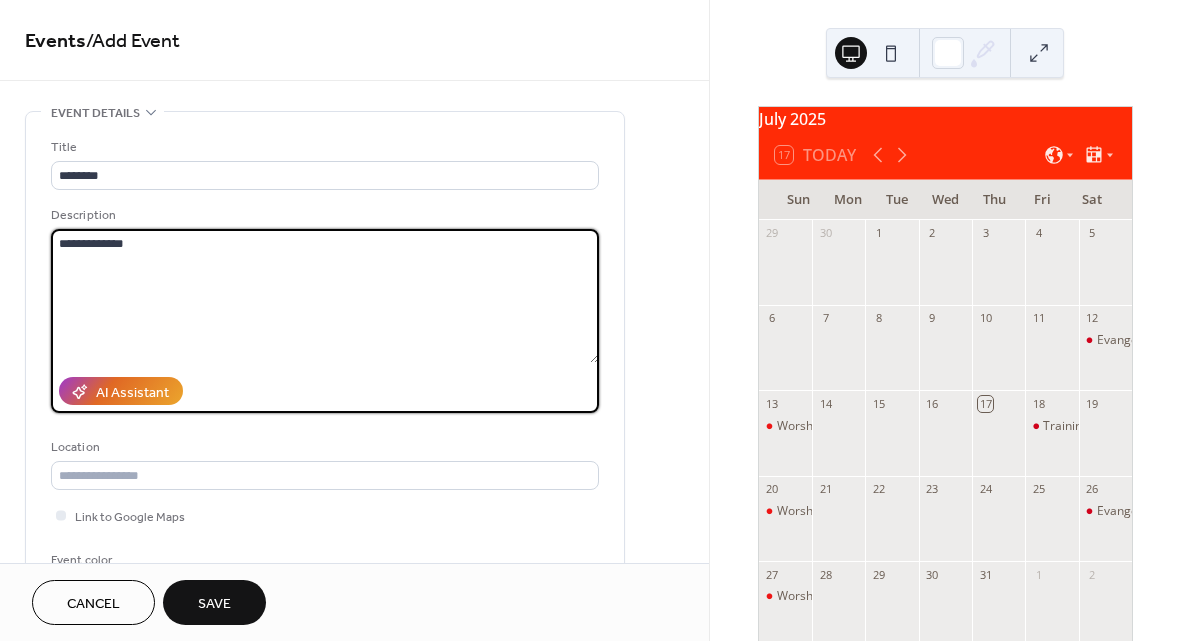 type on "**********" 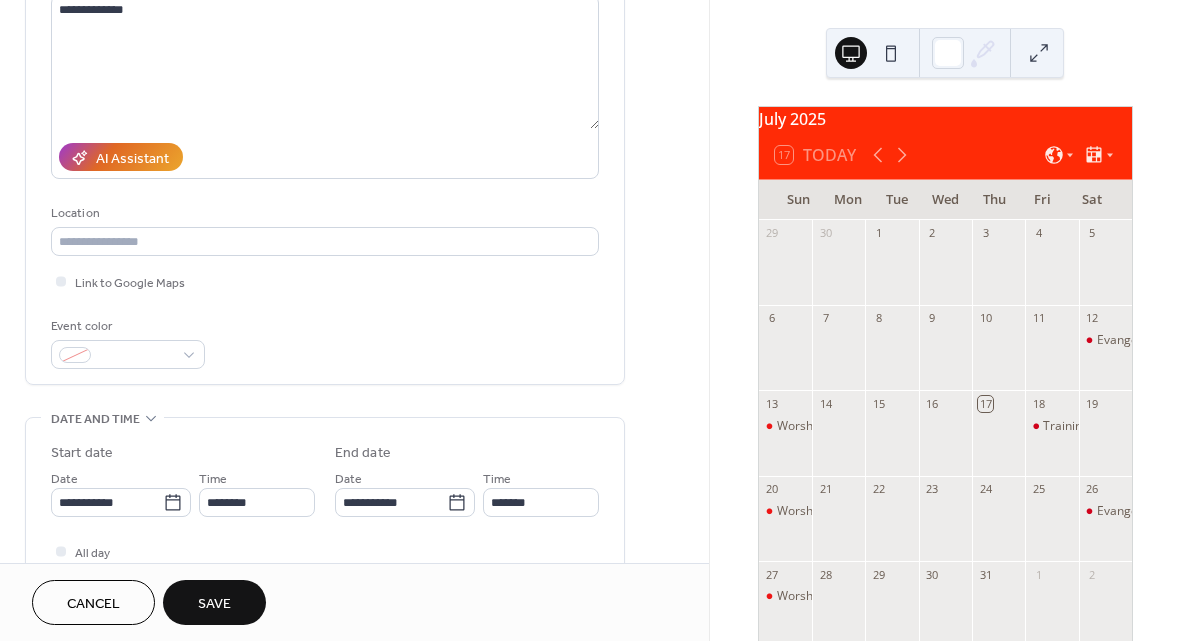 scroll, scrollTop: 268, scrollLeft: 0, axis: vertical 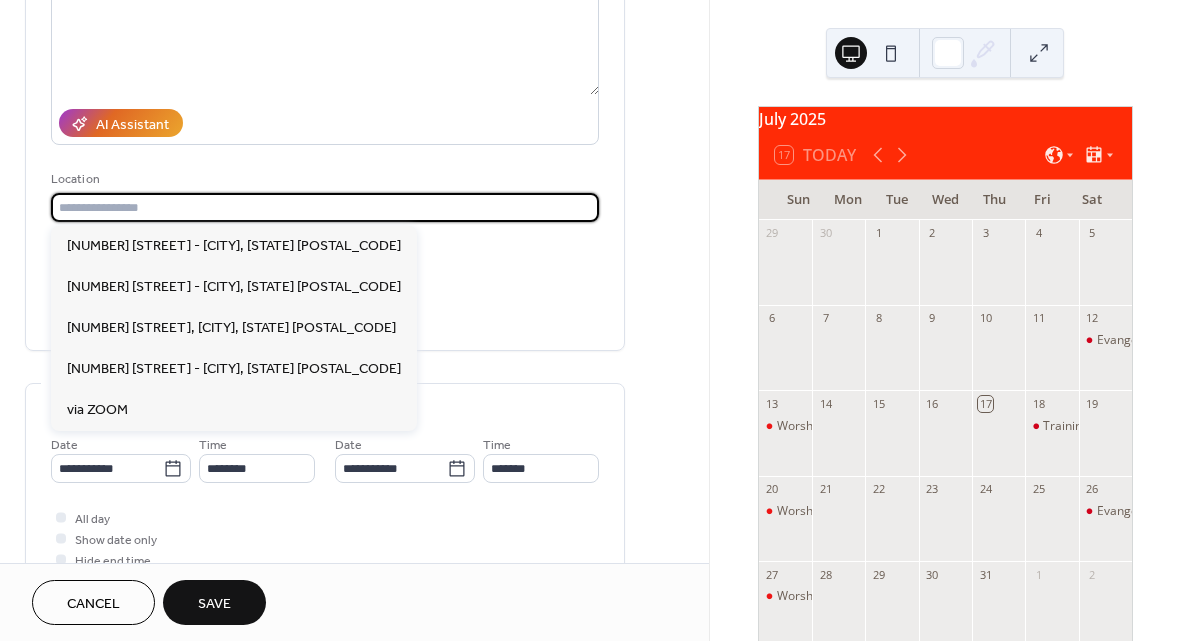 click at bounding box center (325, 207) 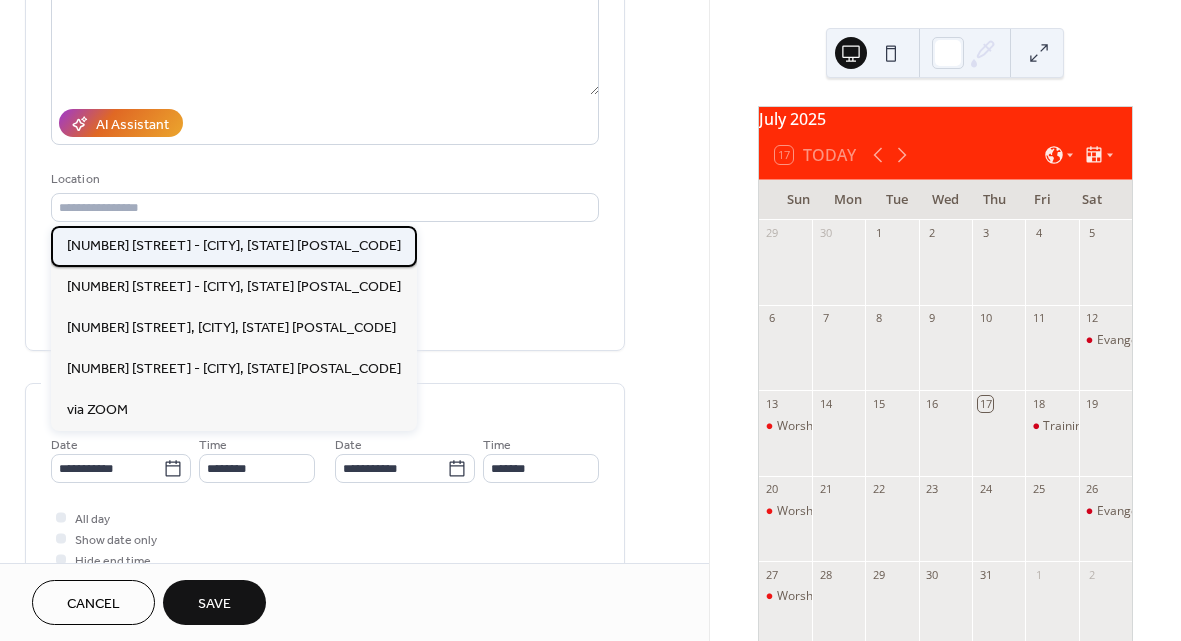 click on "15005 Health Center Drive  - Bowie, MD 20716" at bounding box center [234, 246] 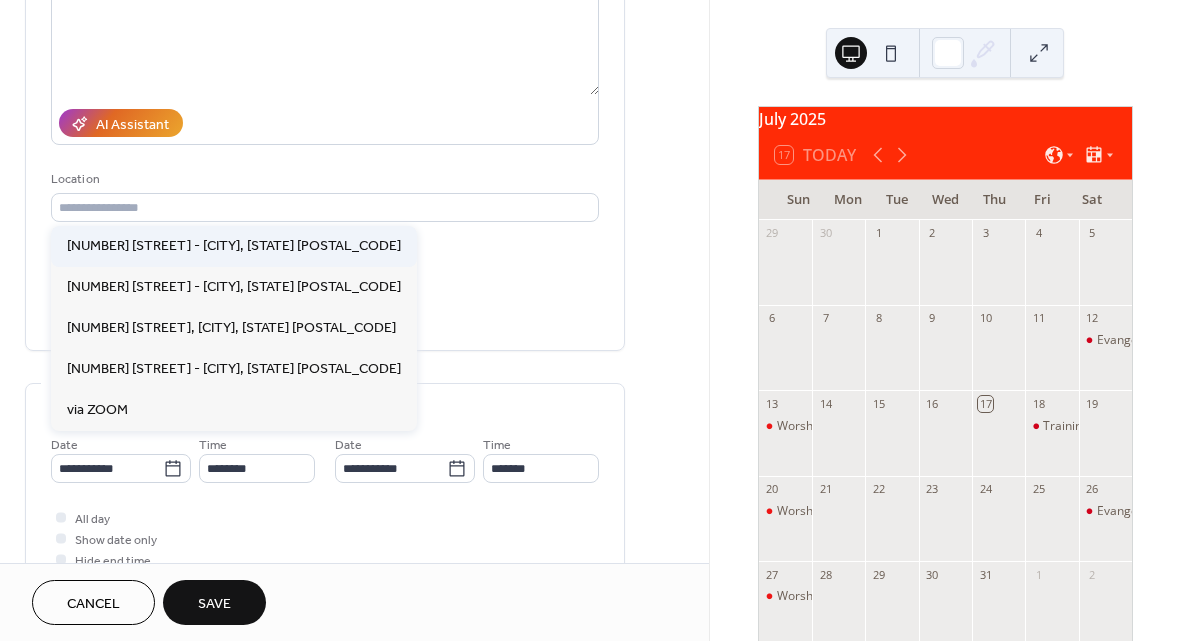type on "**********" 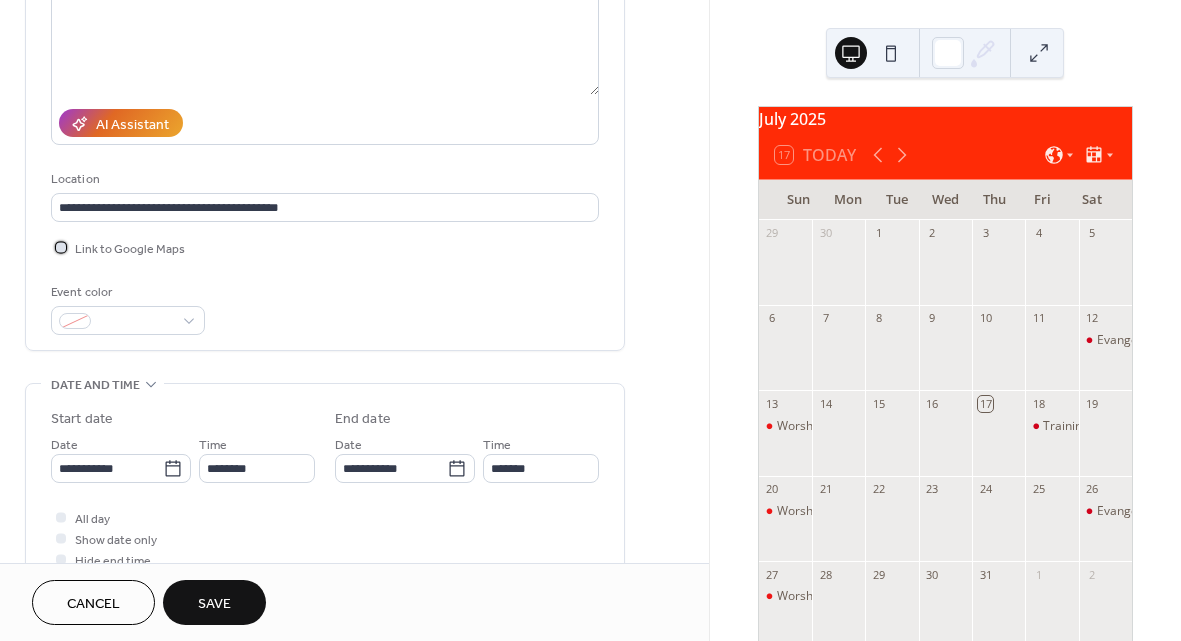 click at bounding box center (61, 247) 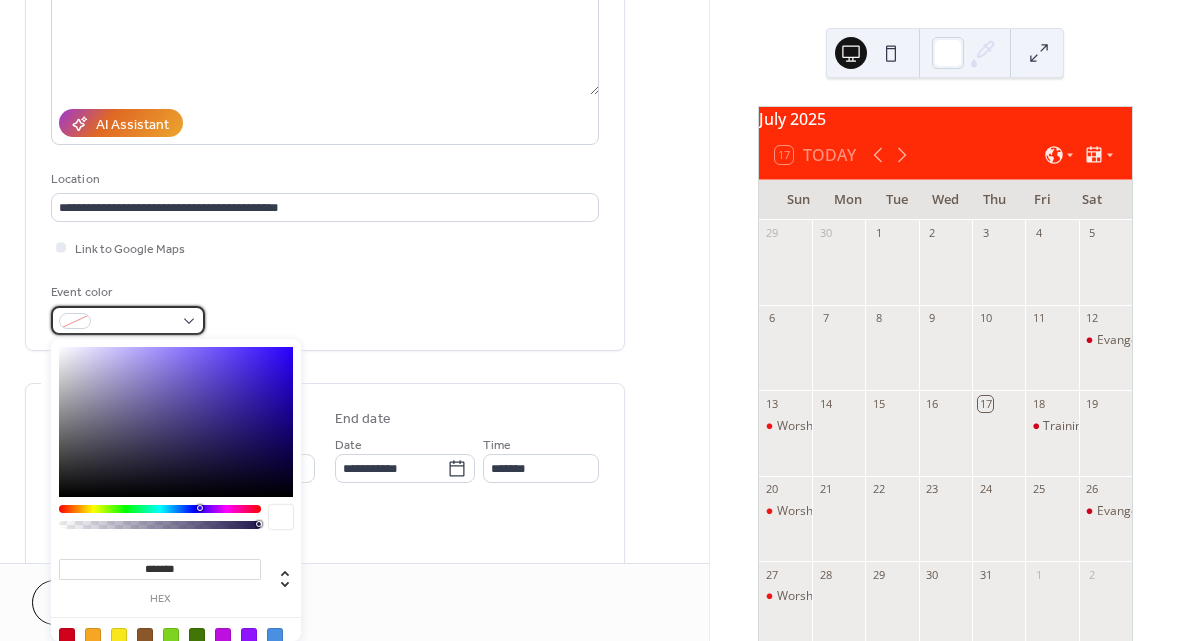 click at bounding box center (128, 320) 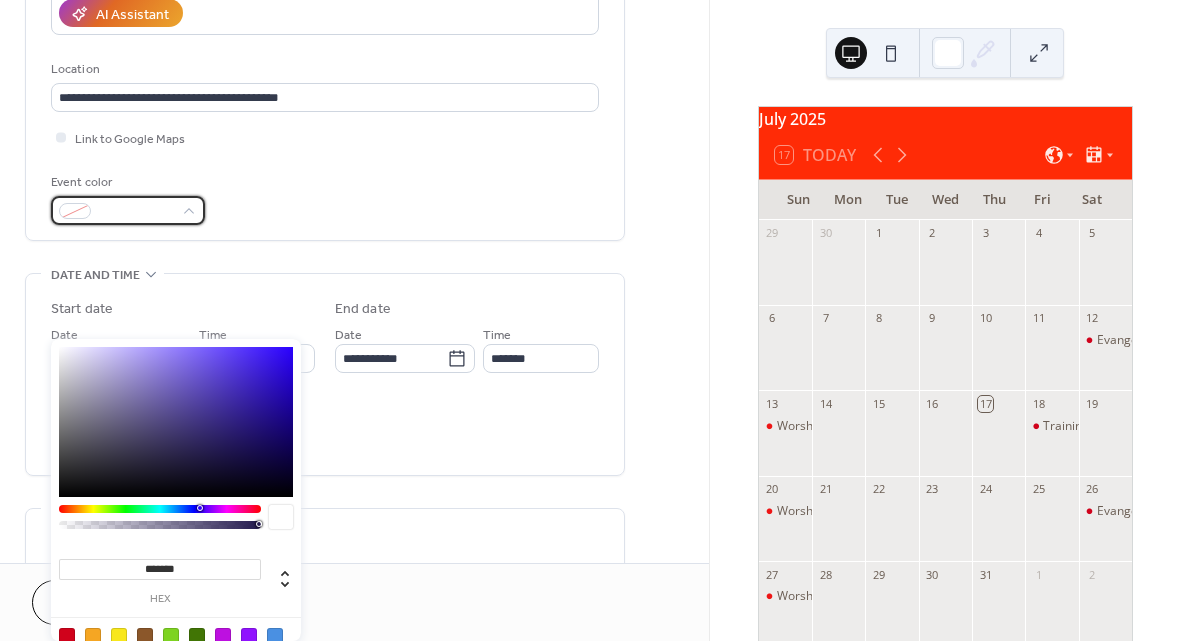 scroll, scrollTop: 369, scrollLeft: 0, axis: vertical 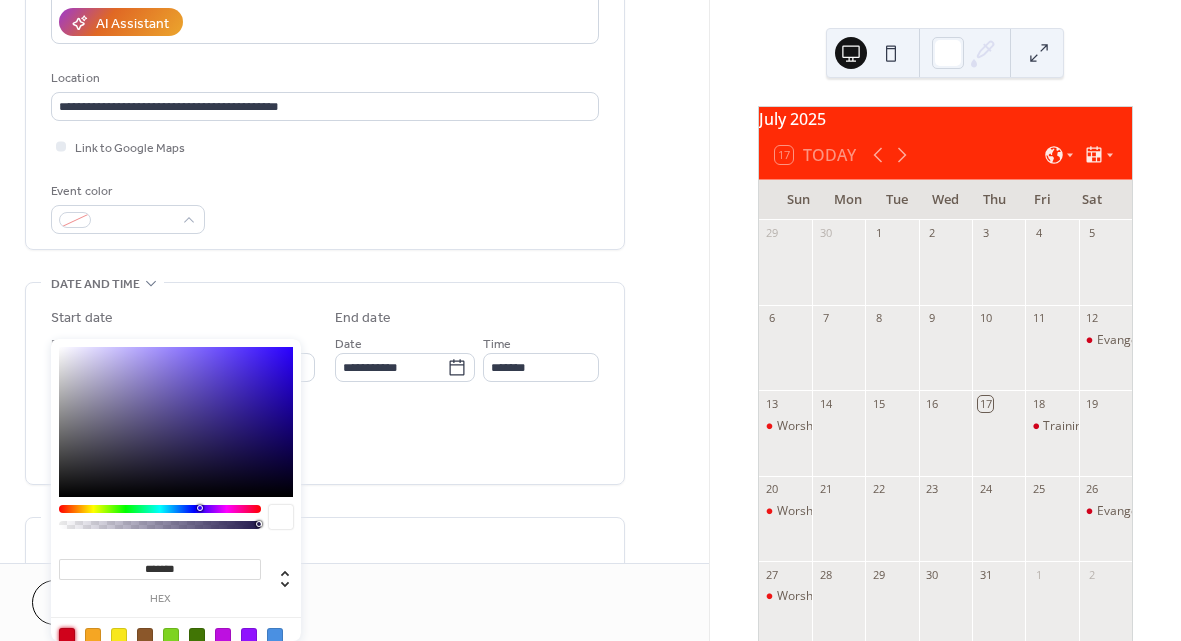 click at bounding box center (67, 636) 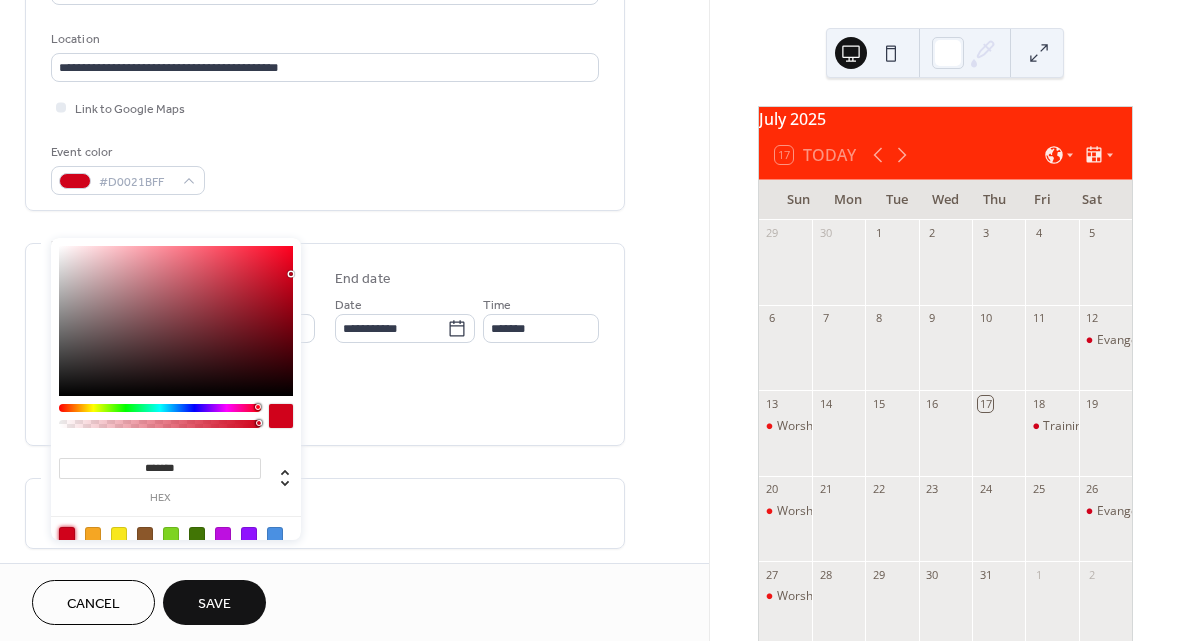 scroll, scrollTop: 402, scrollLeft: 0, axis: vertical 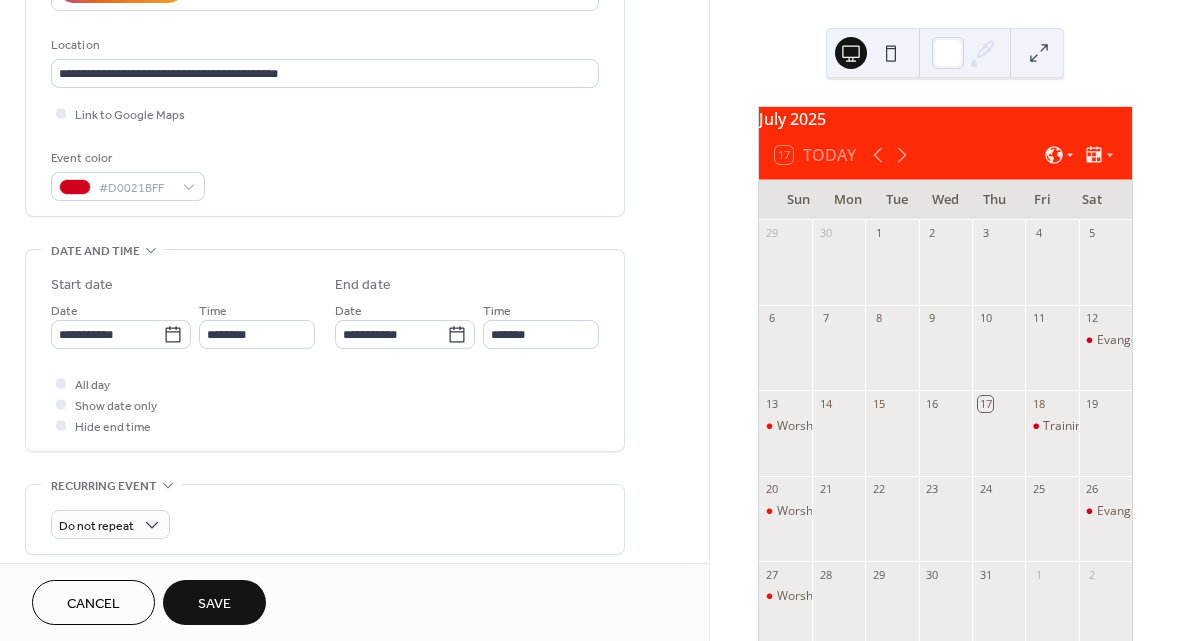 click on "**********" at bounding box center (325, 308) 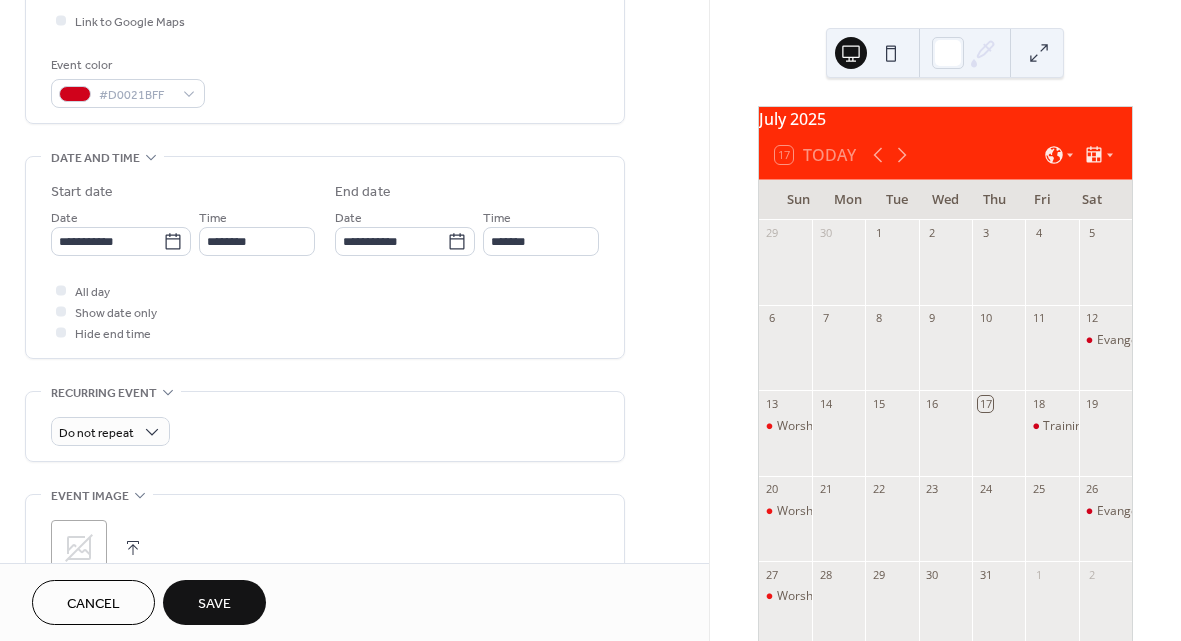 scroll, scrollTop: 486, scrollLeft: 0, axis: vertical 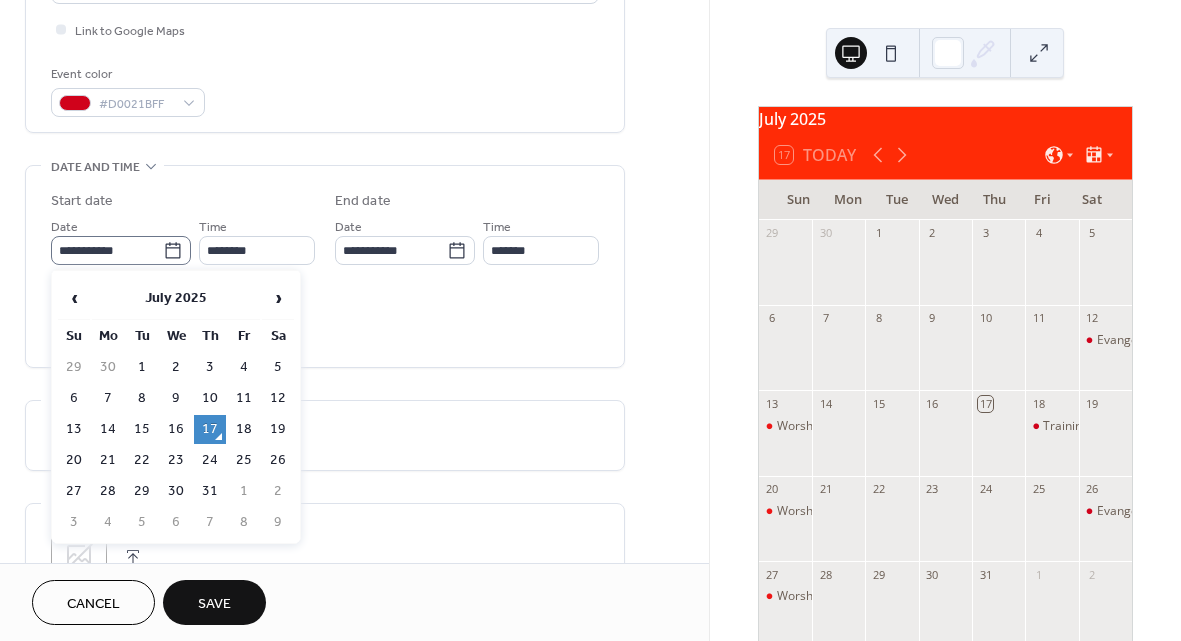 click 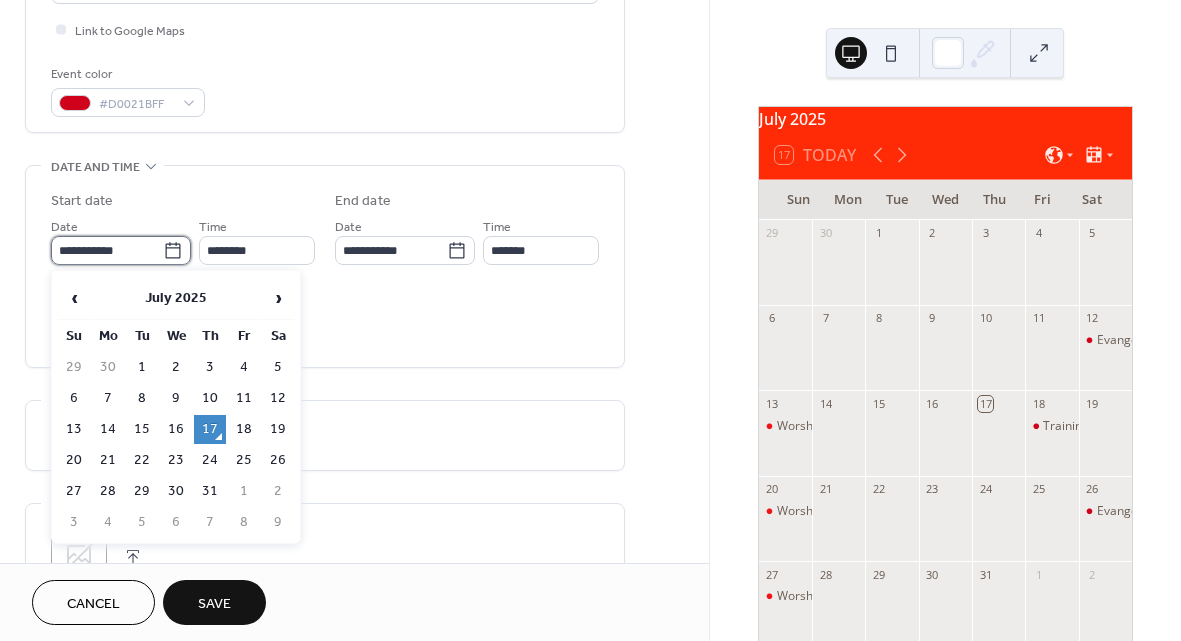 click on "**********" at bounding box center [107, 250] 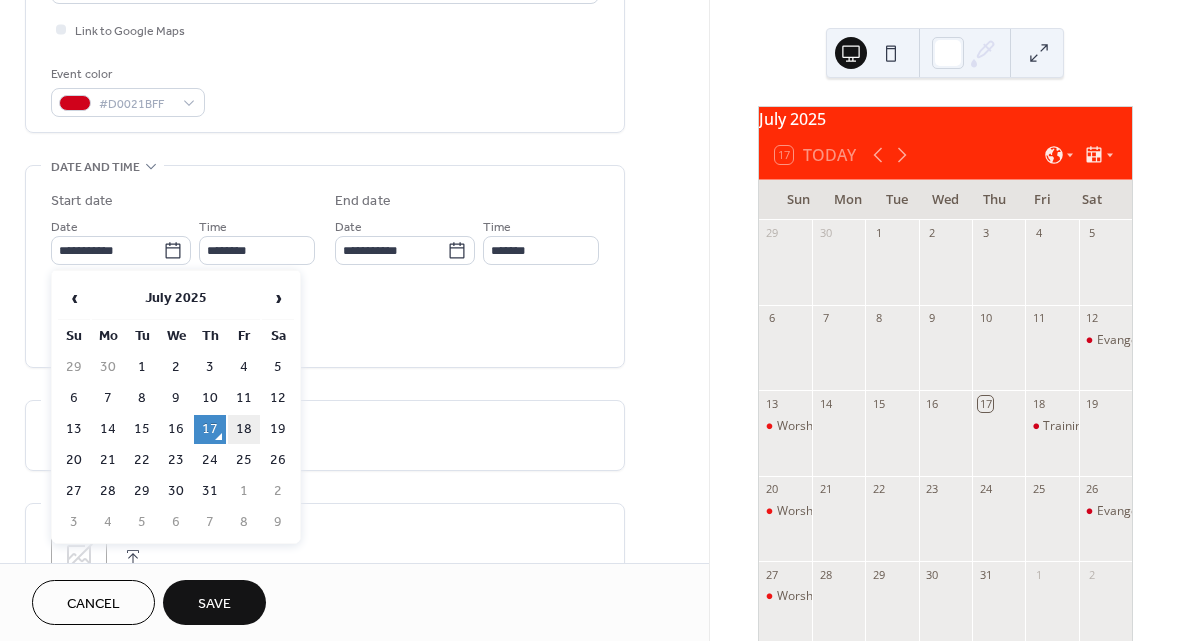 click on "18" at bounding box center [244, 429] 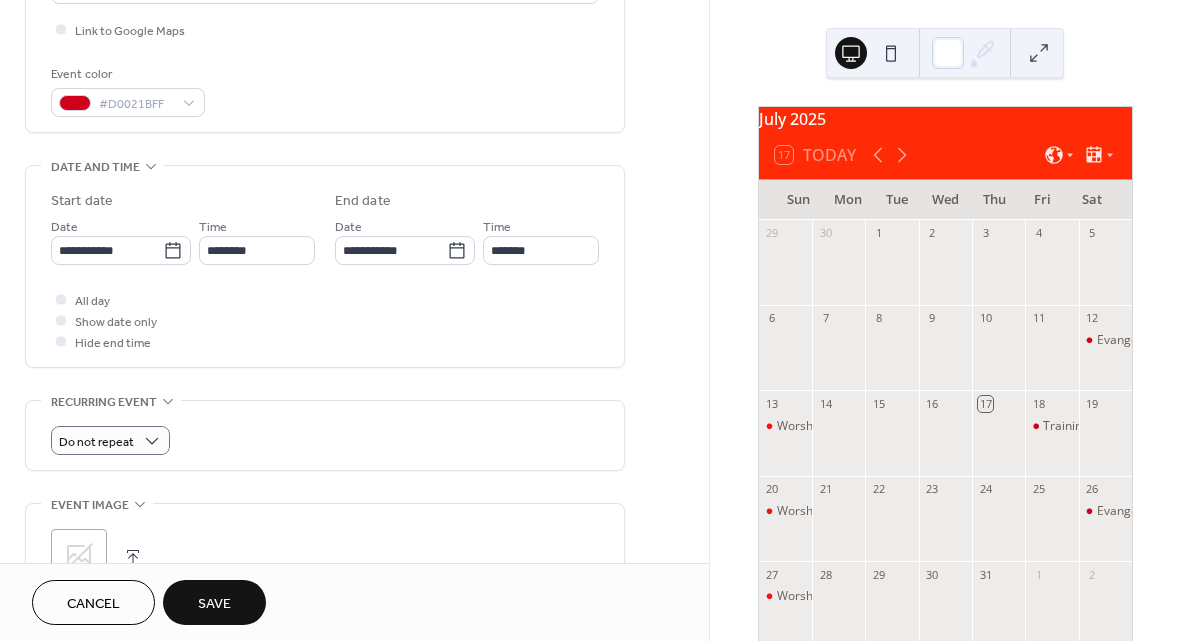 click on "Do not repeat" at bounding box center (325, 435) 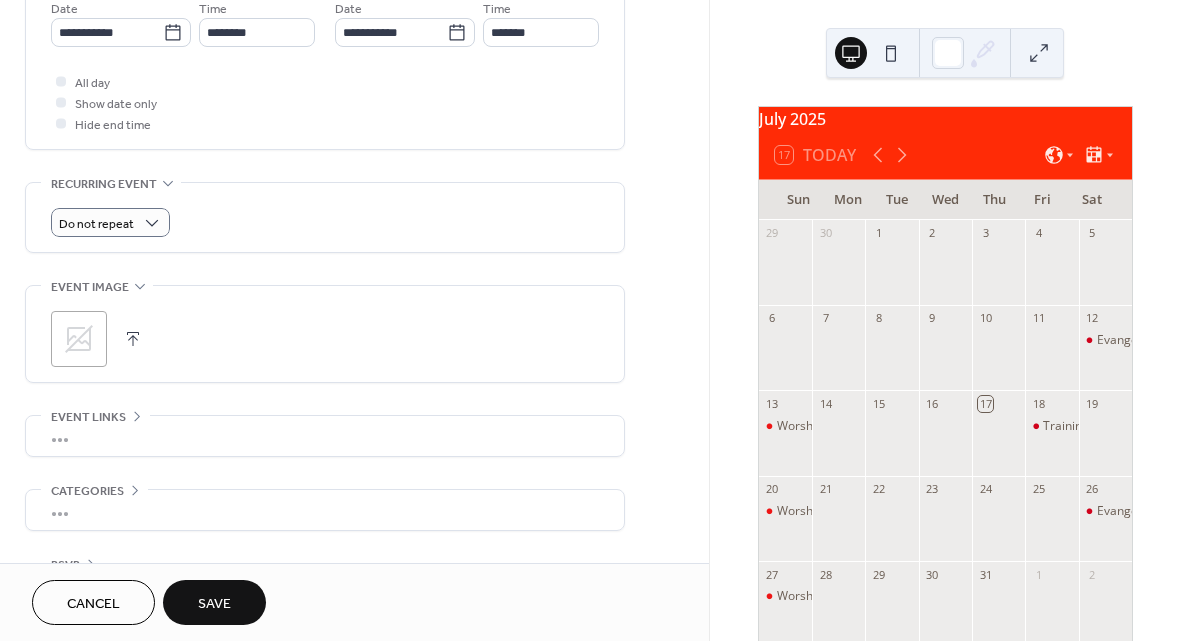 scroll, scrollTop: 718, scrollLeft: 0, axis: vertical 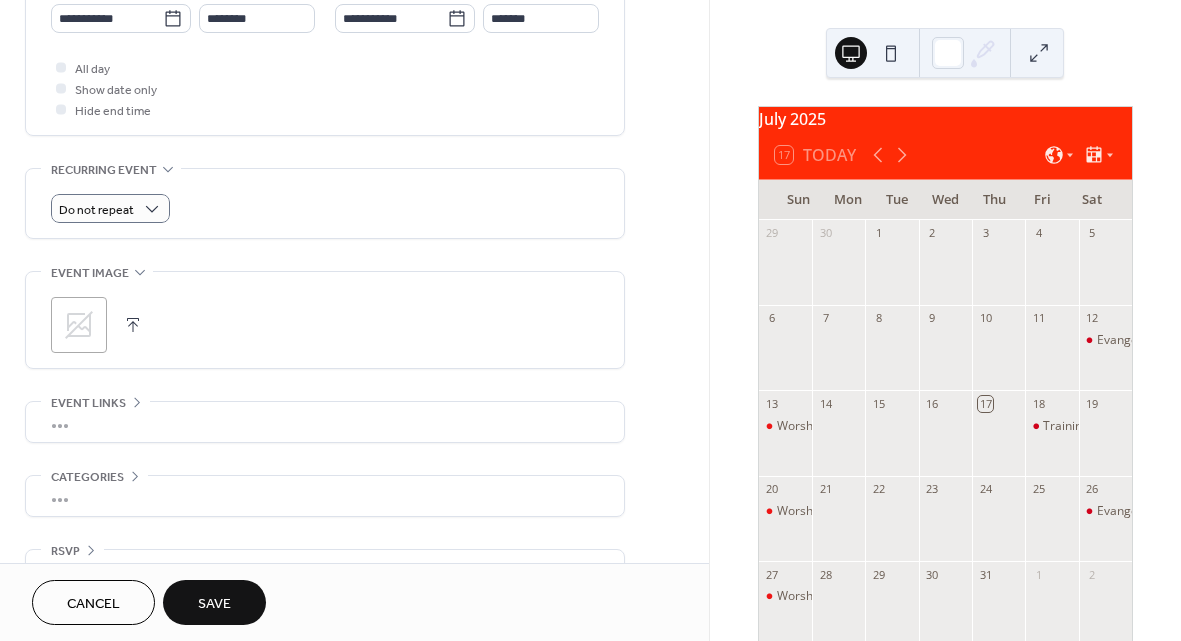 click at bounding box center (133, 325) 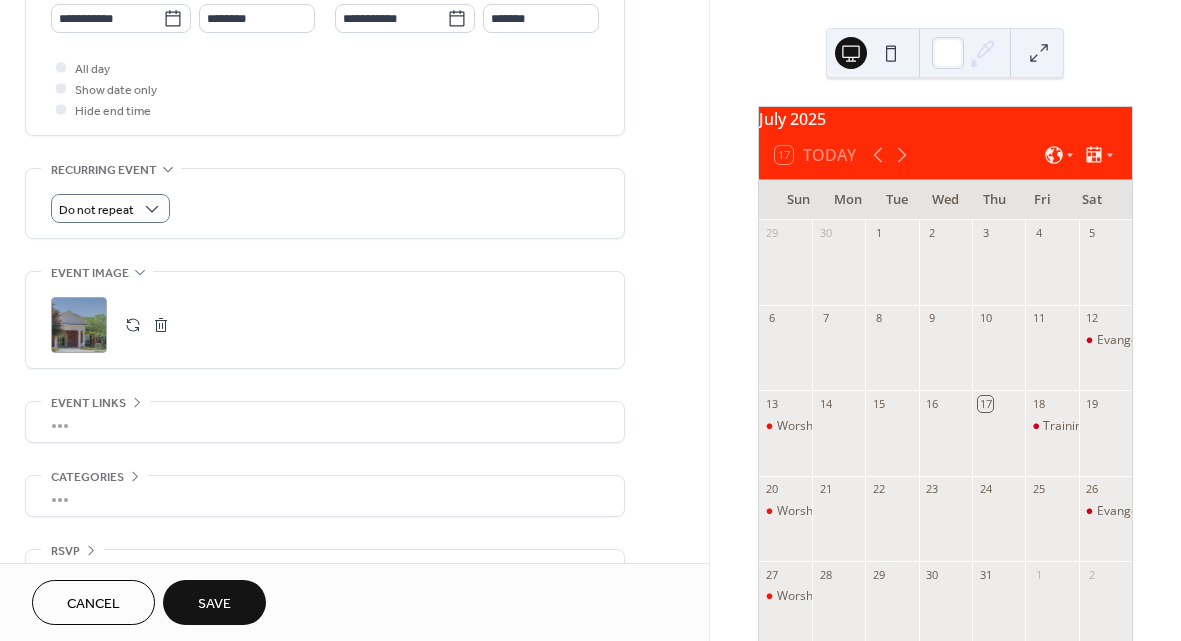 click at bounding box center (161, 325) 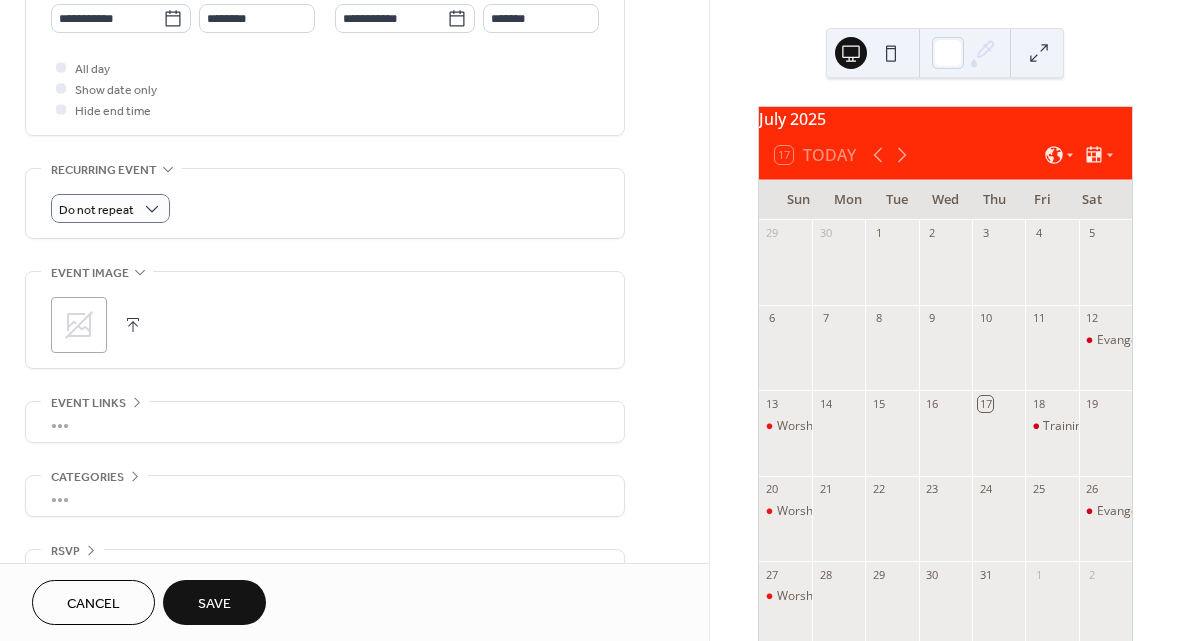 click at bounding box center [133, 325] 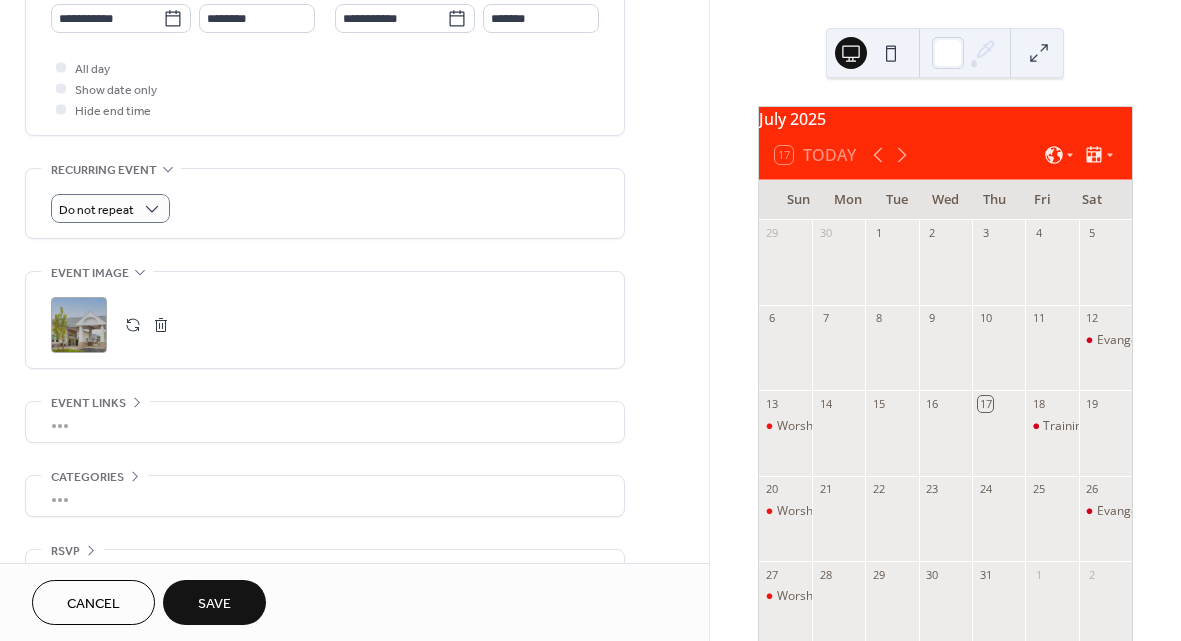 scroll, scrollTop: 766, scrollLeft: 0, axis: vertical 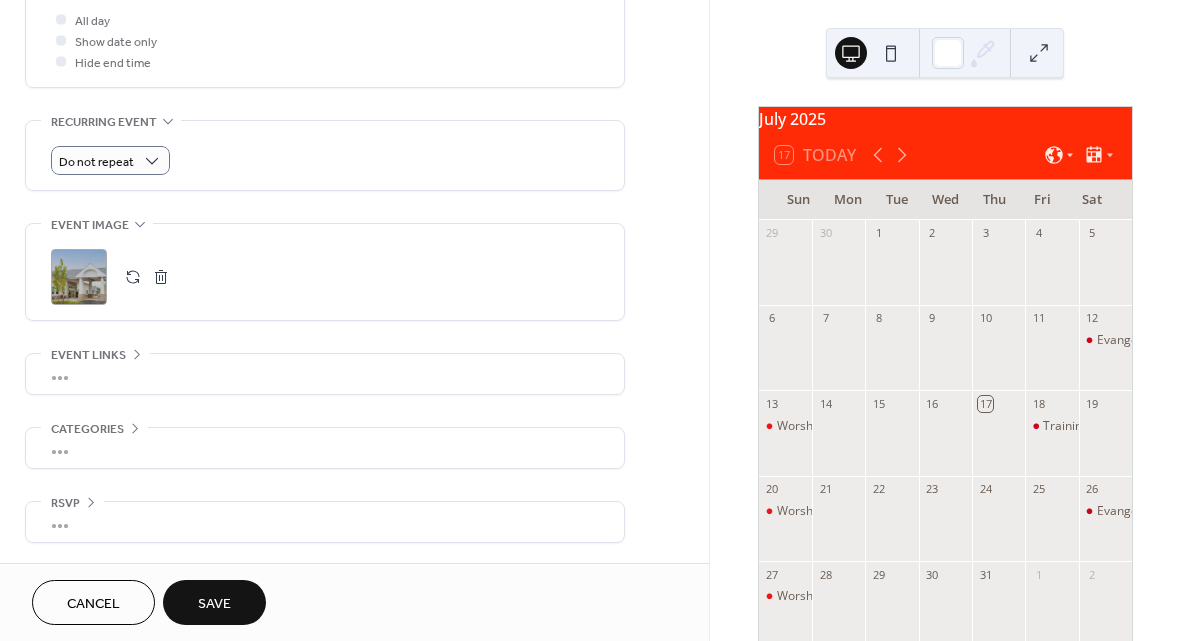 click on "•••" at bounding box center (325, 448) 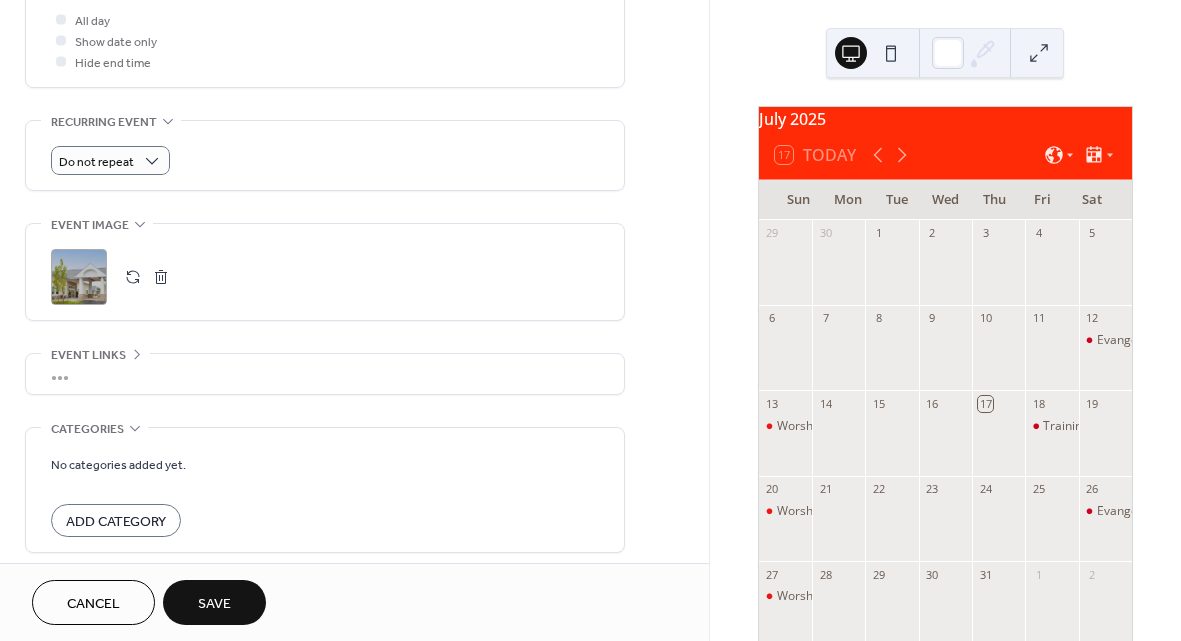 scroll, scrollTop: 766, scrollLeft: 0, axis: vertical 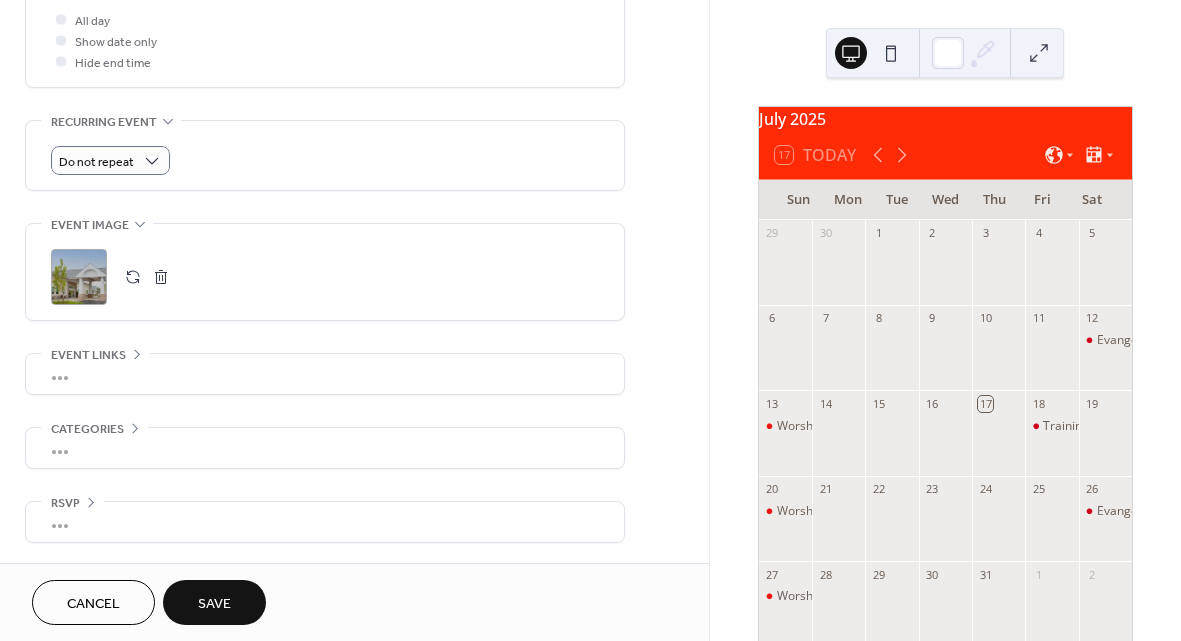 click on "•••" at bounding box center [325, 522] 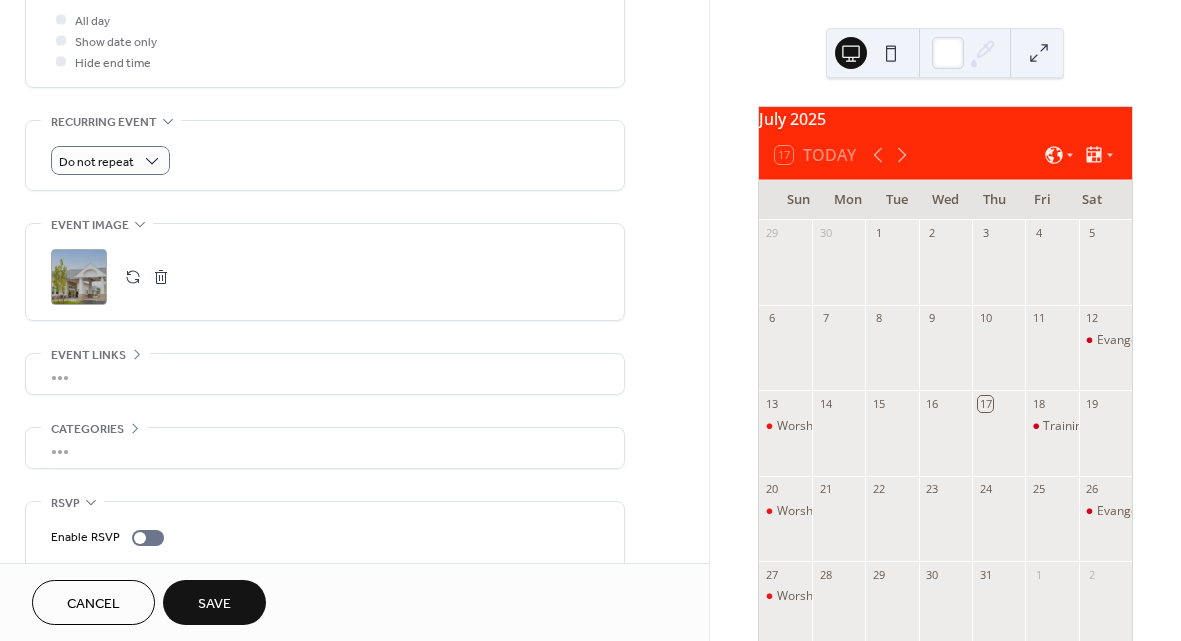 scroll, scrollTop: 832, scrollLeft: 0, axis: vertical 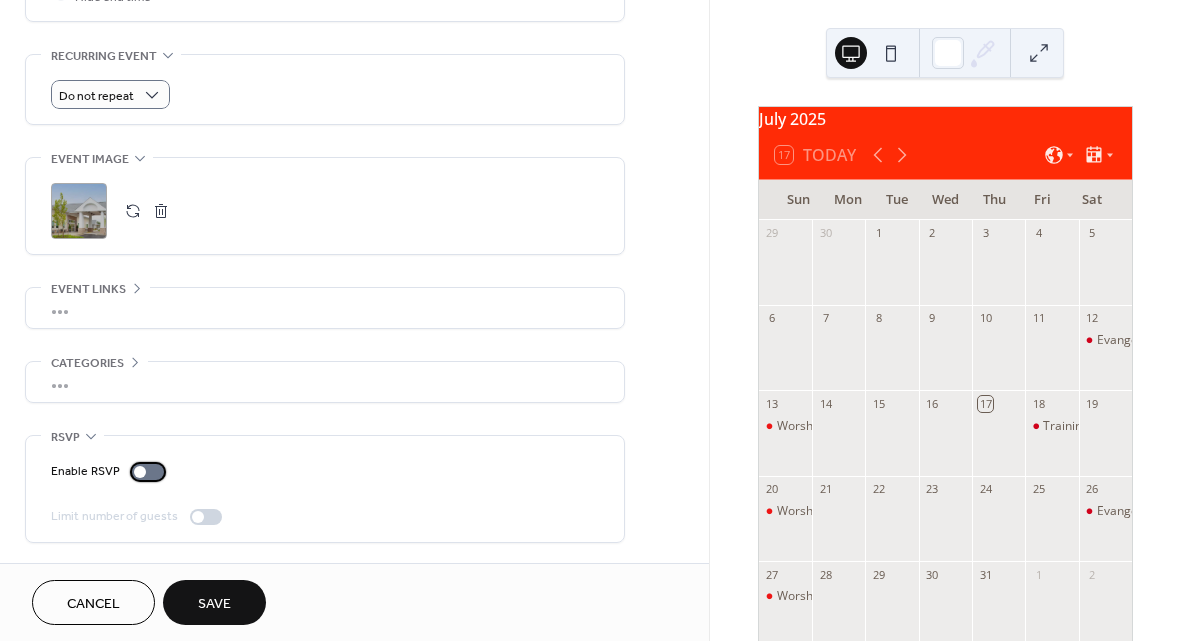 click at bounding box center [140, 472] 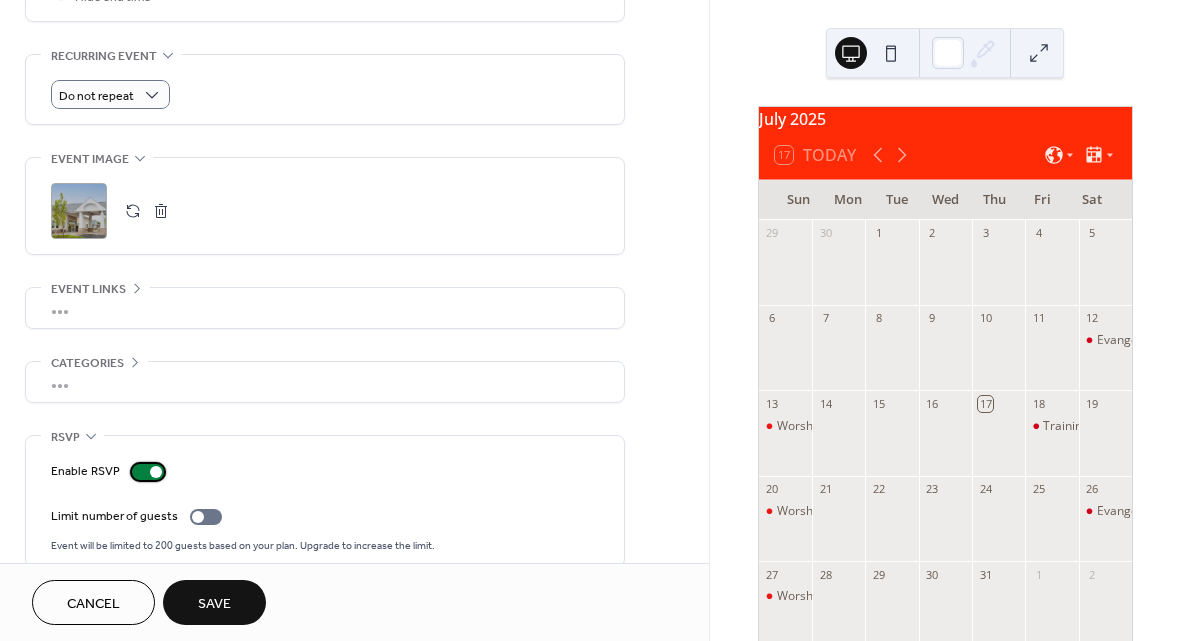 scroll, scrollTop: 856, scrollLeft: 0, axis: vertical 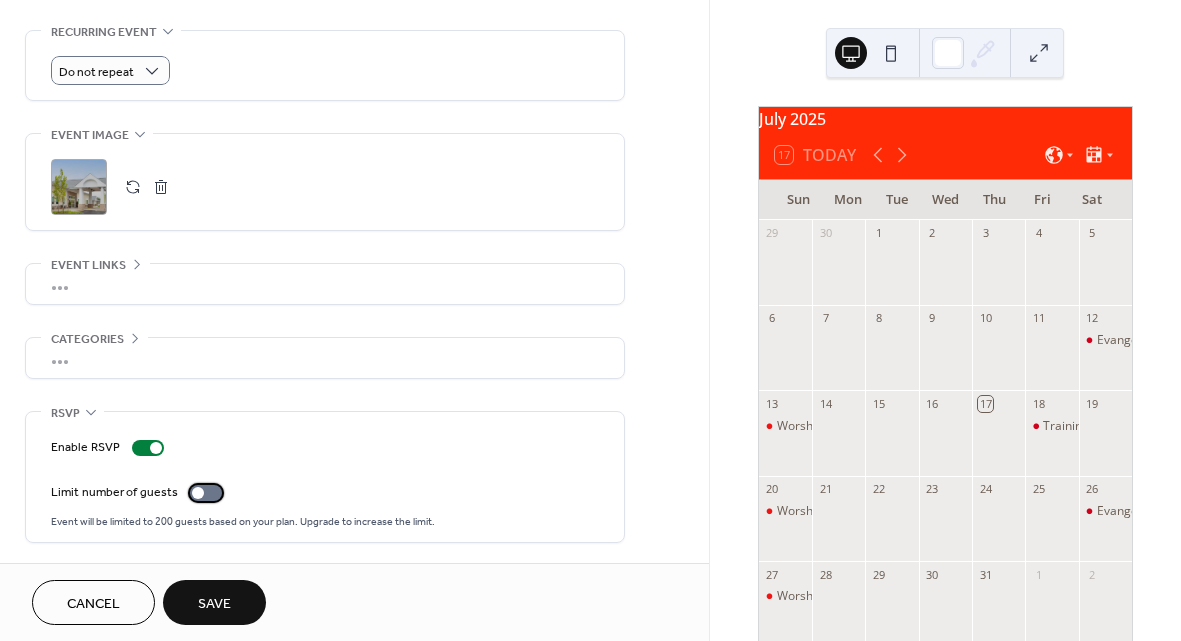 click at bounding box center [198, 493] 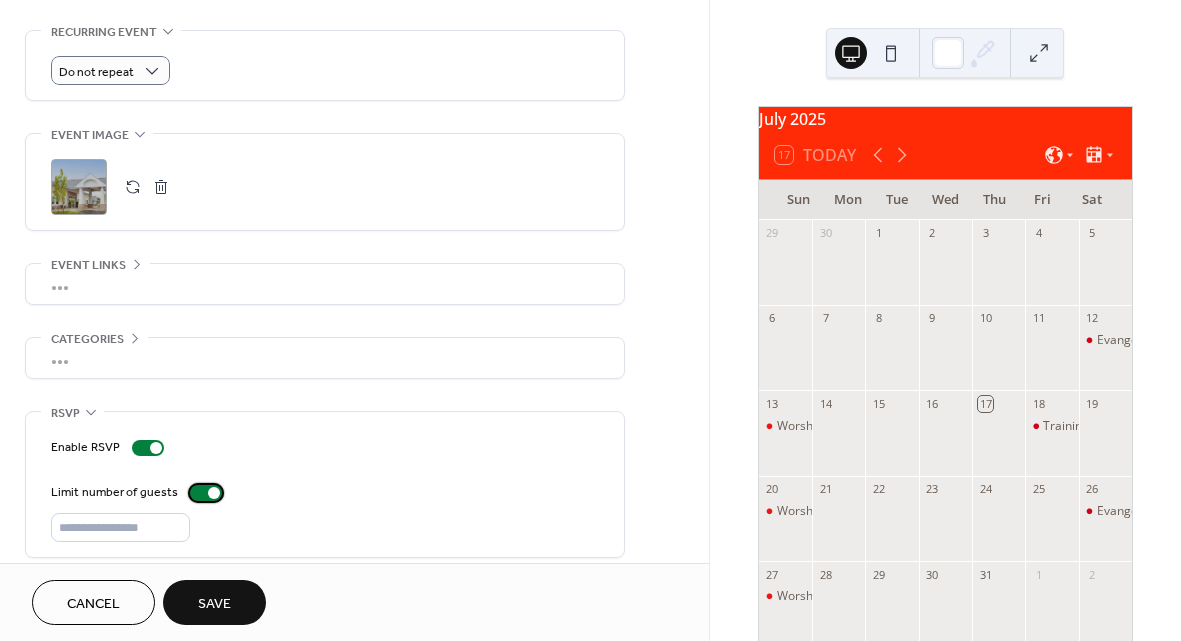 scroll, scrollTop: 871, scrollLeft: 0, axis: vertical 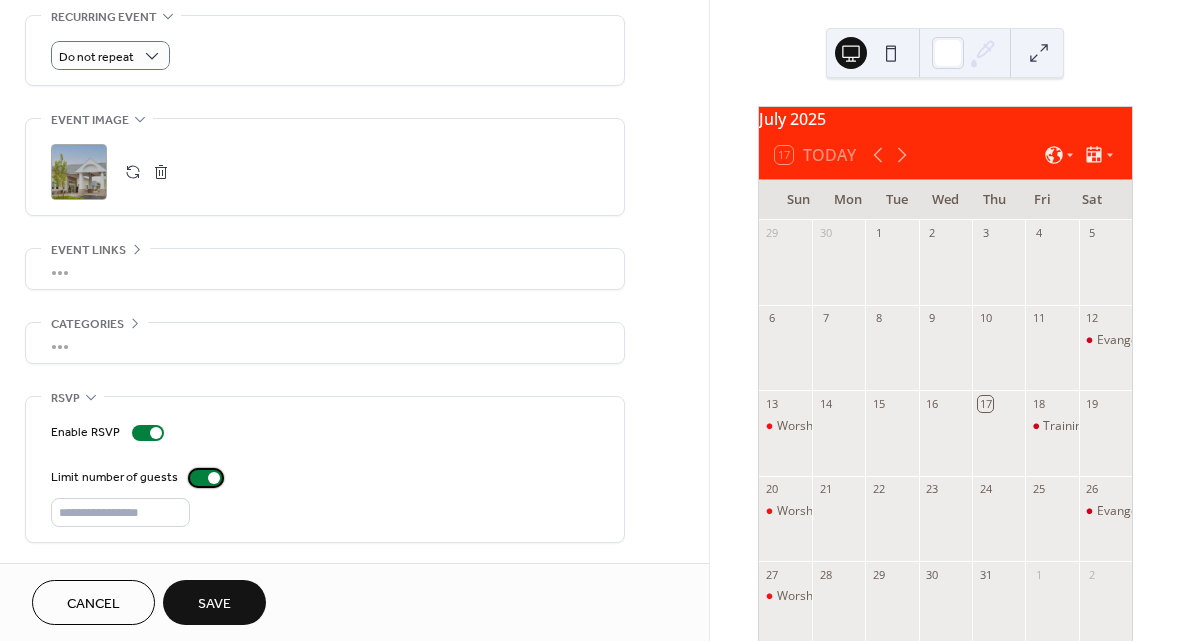 click at bounding box center (214, 478) 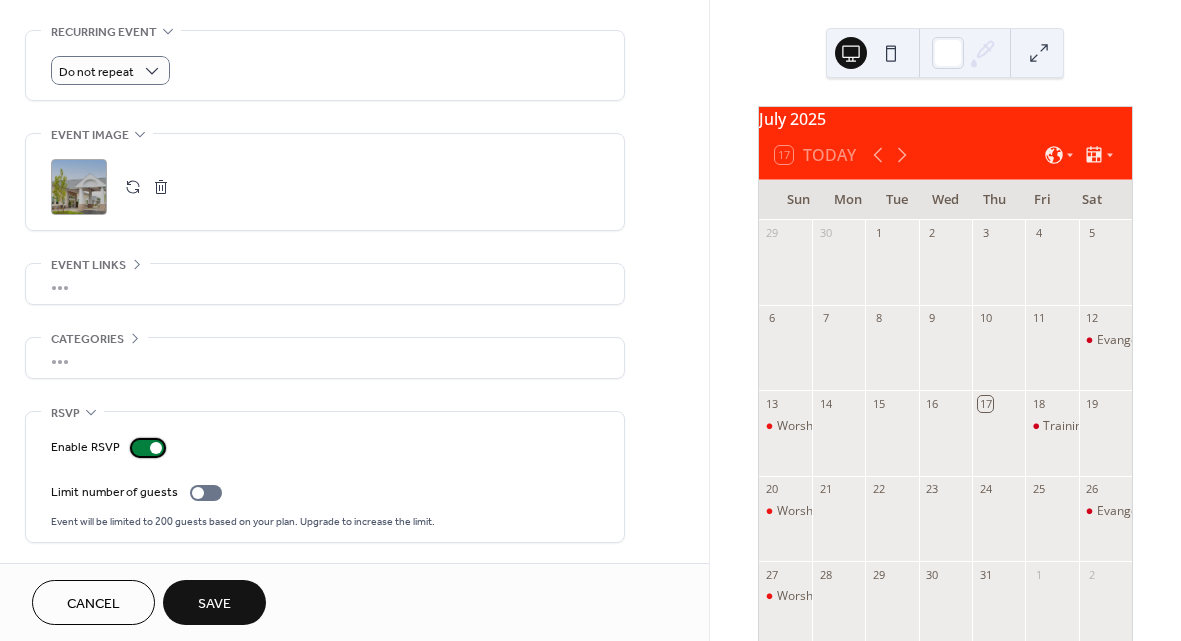 click at bounding box center (156, 448) 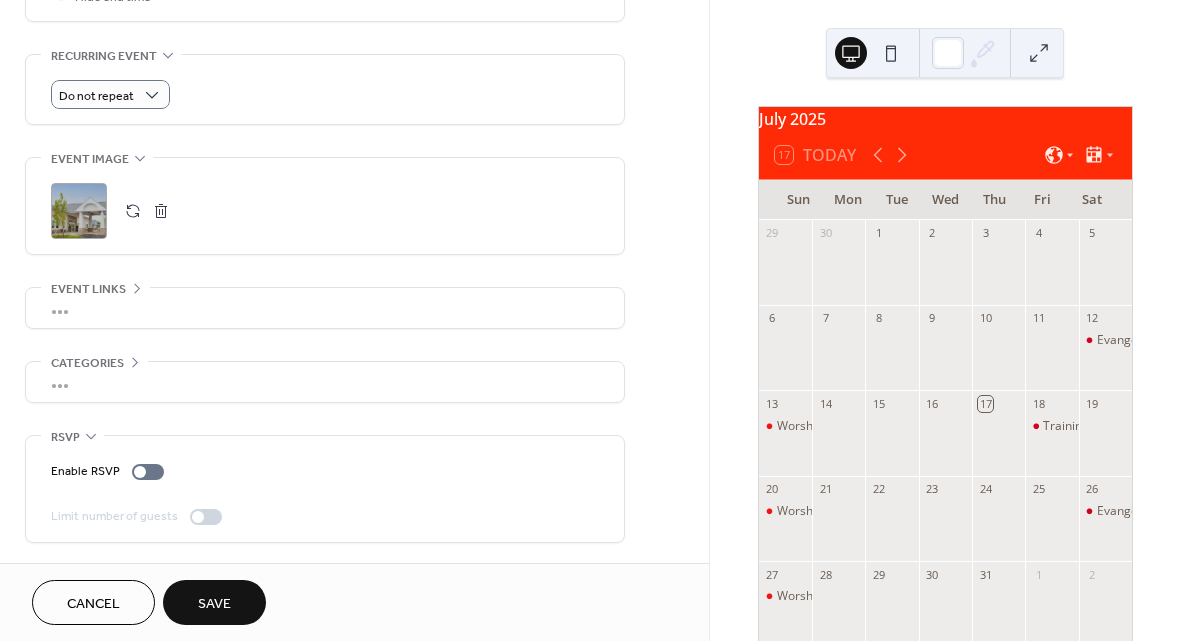 click on "Save" at bounding box center (214, 604) 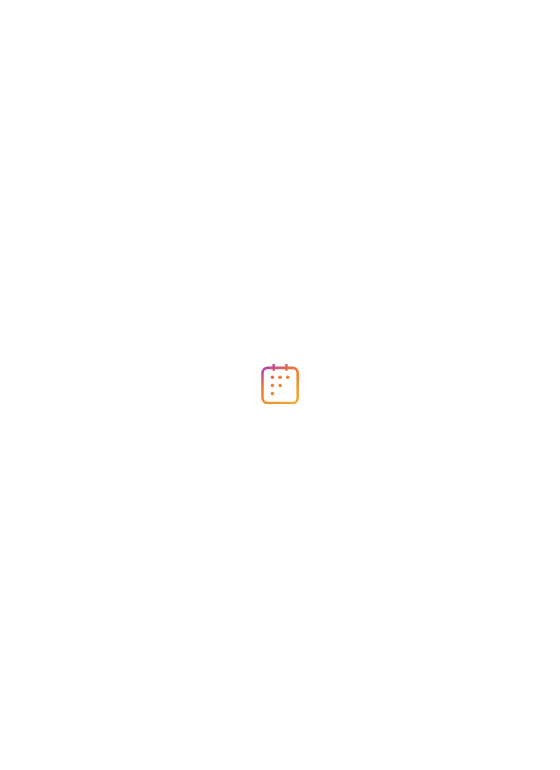 scroll, scrollTop: 0, scrollLeft: 0, axis: both 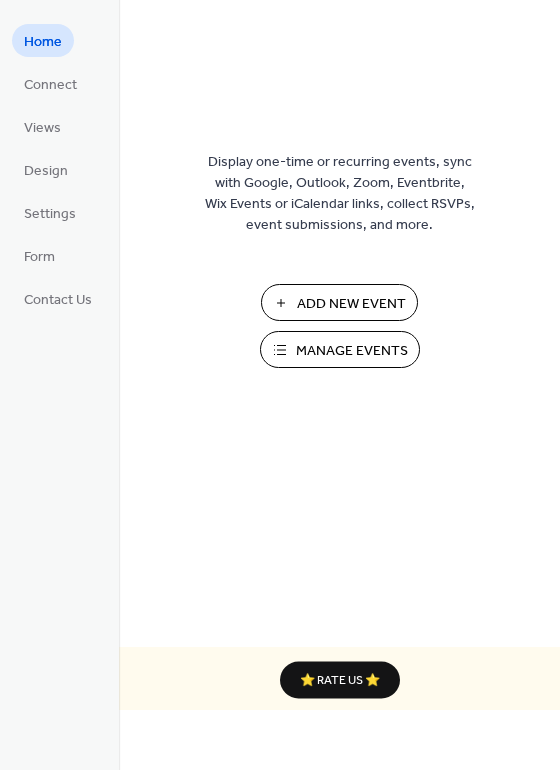 click on "Manage Events" at bounding box center [352, 351] 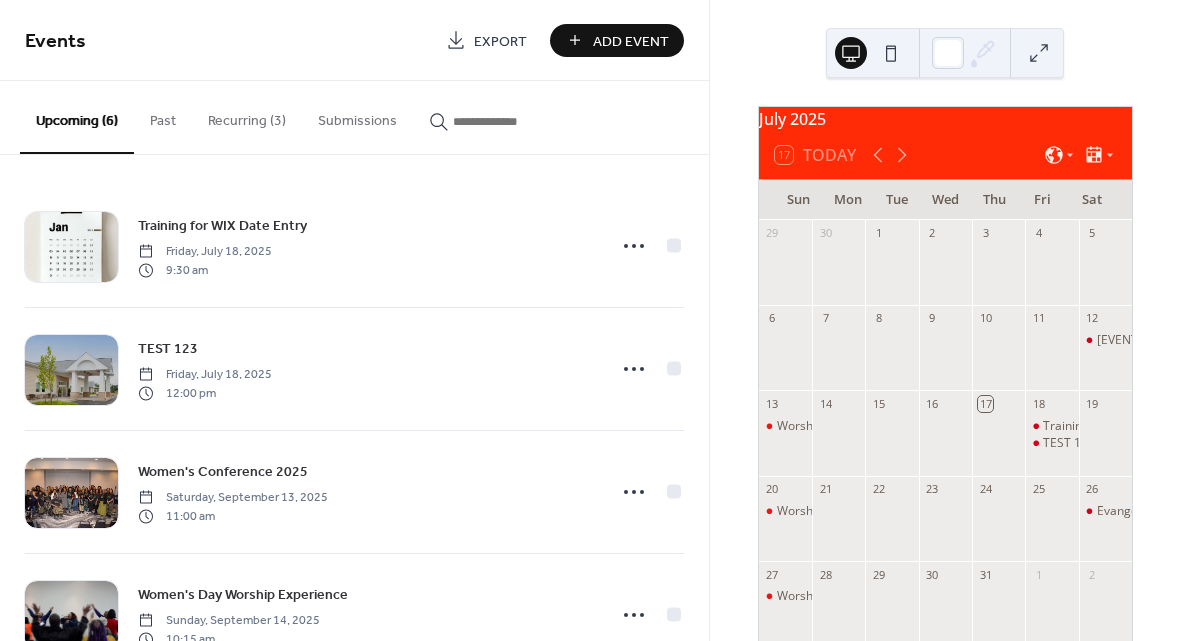 scroll, scrollTop: 0, scrollLeft: 0, axis: both 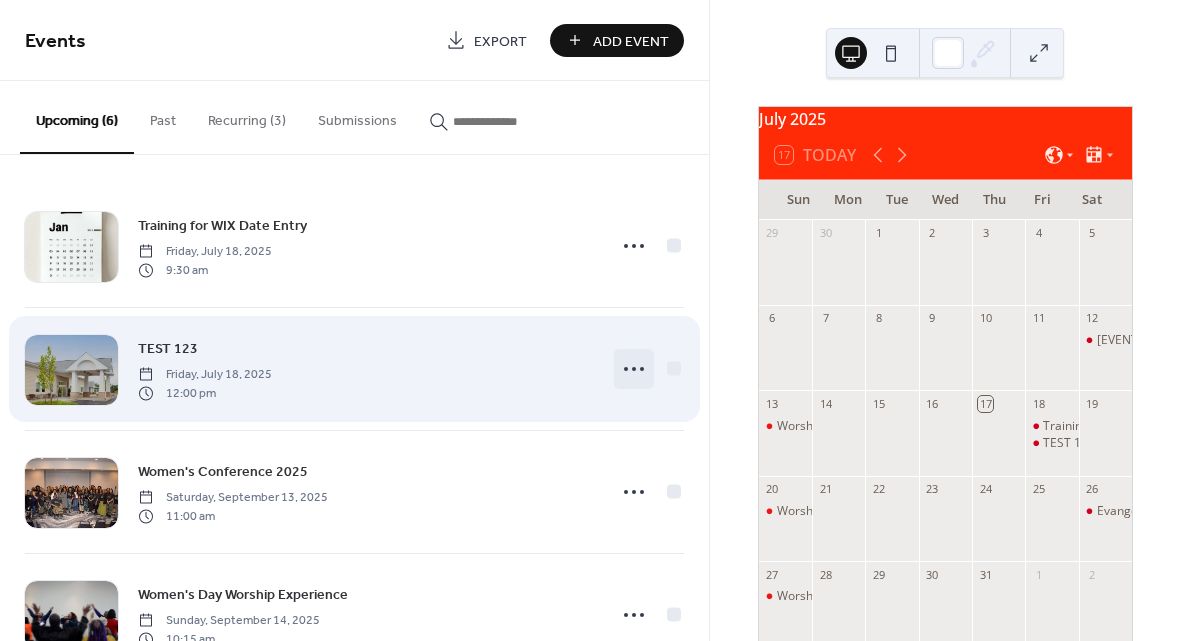 click 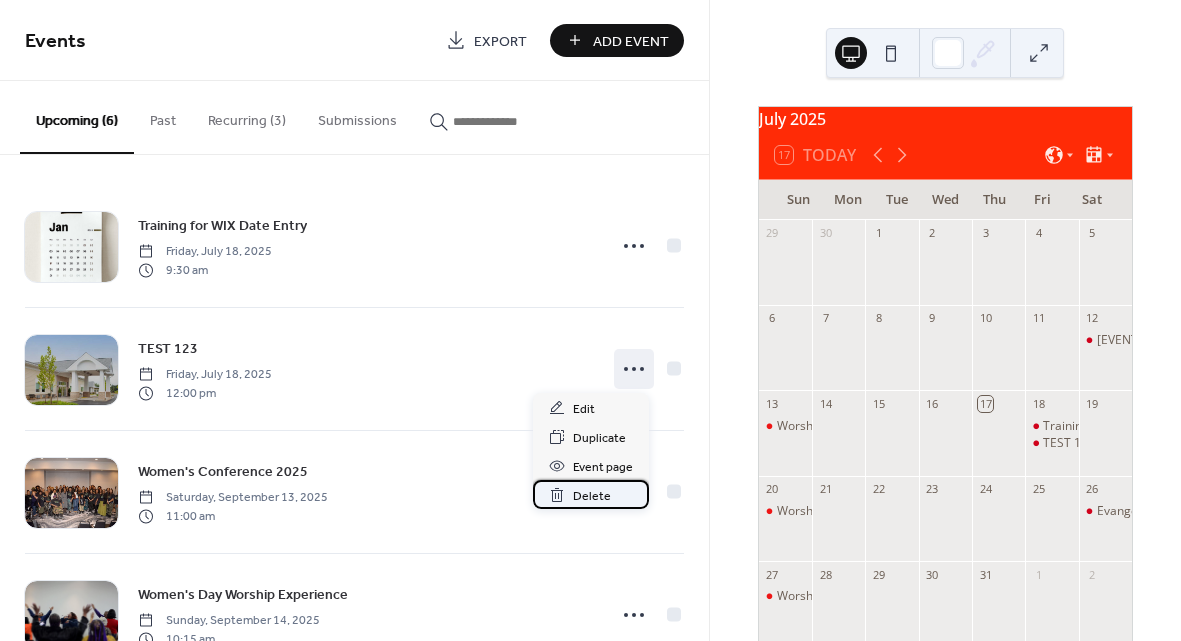 click on "Delete" at bounding box center (592, 496) 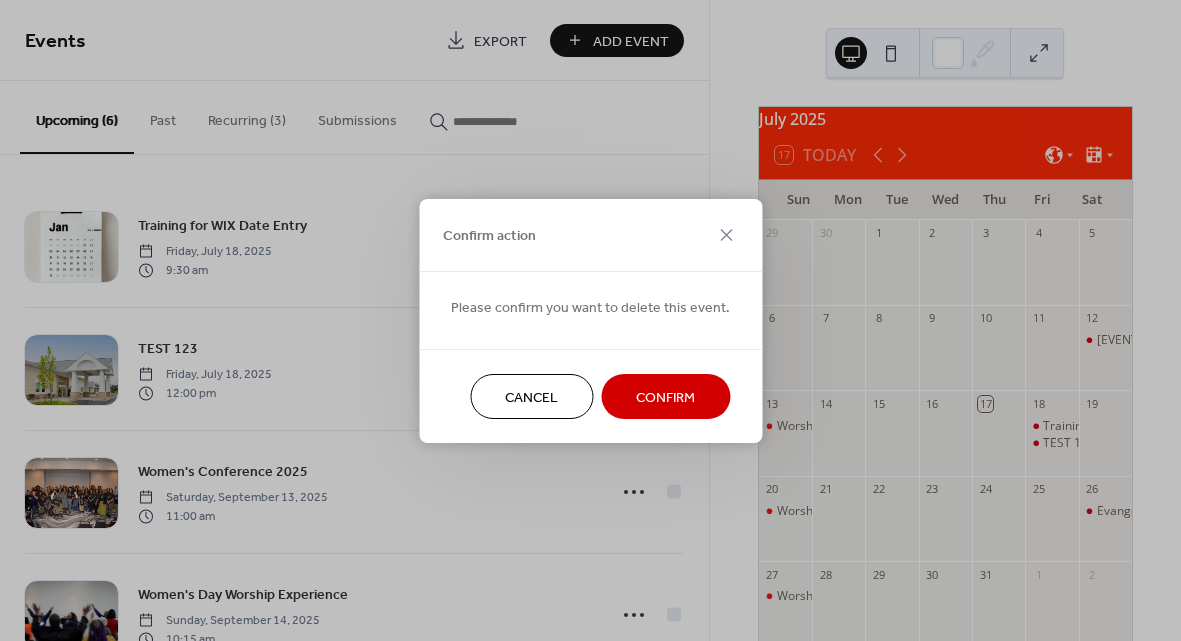click on "Confirm" at bounding box center (665, 397) 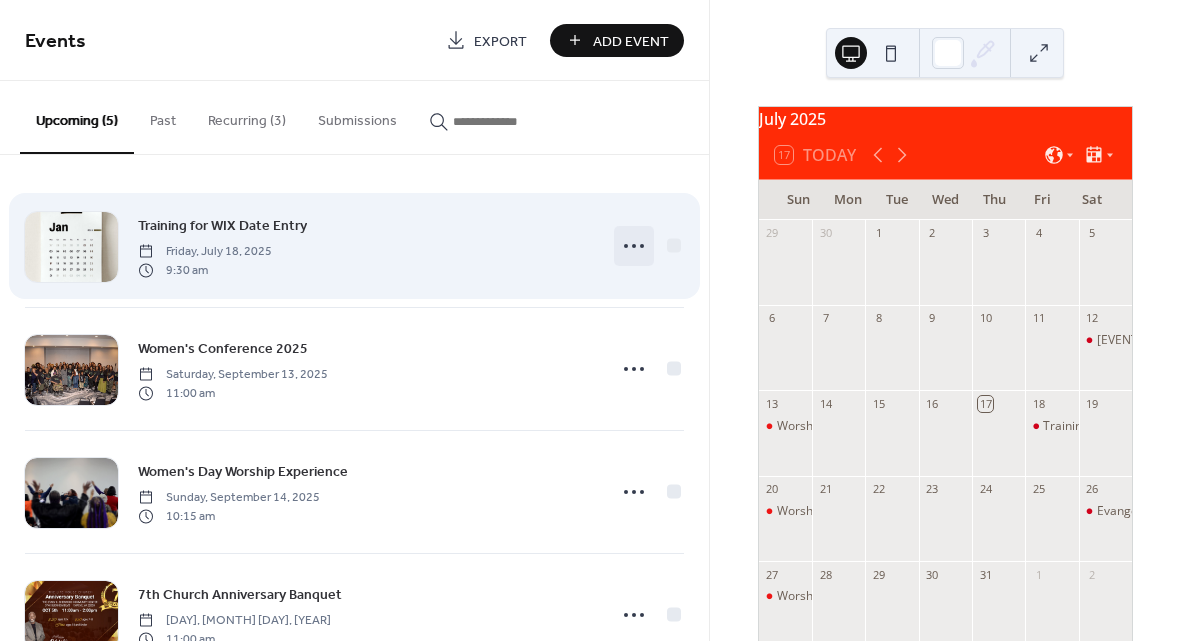 click 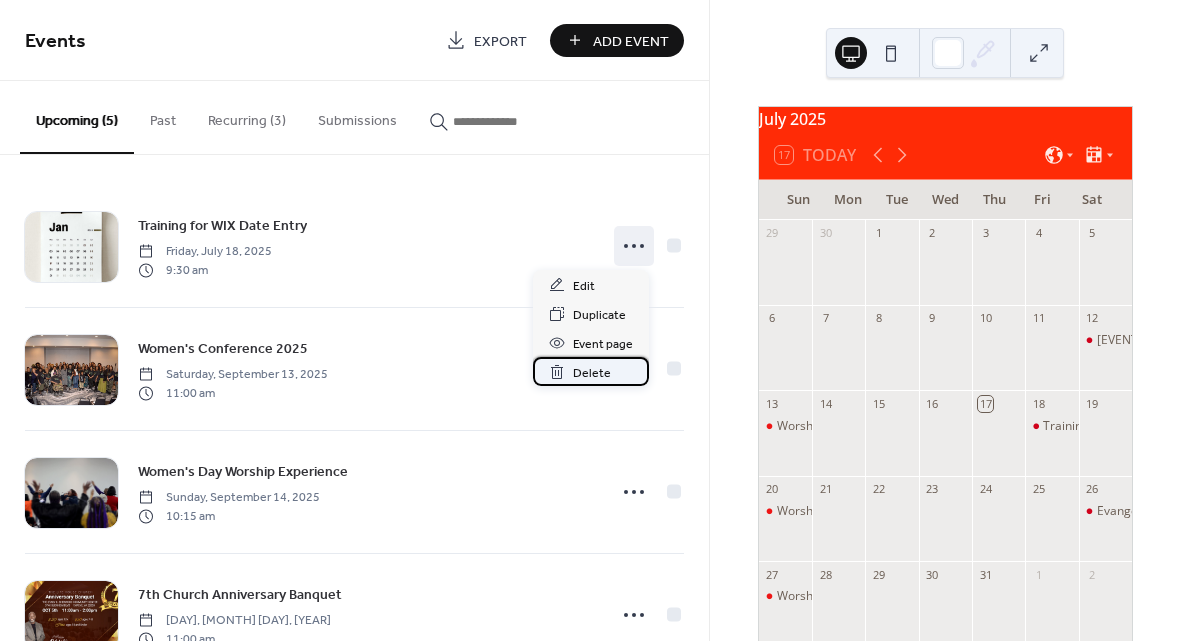click on "Delete" at bounding box center [592, 373] 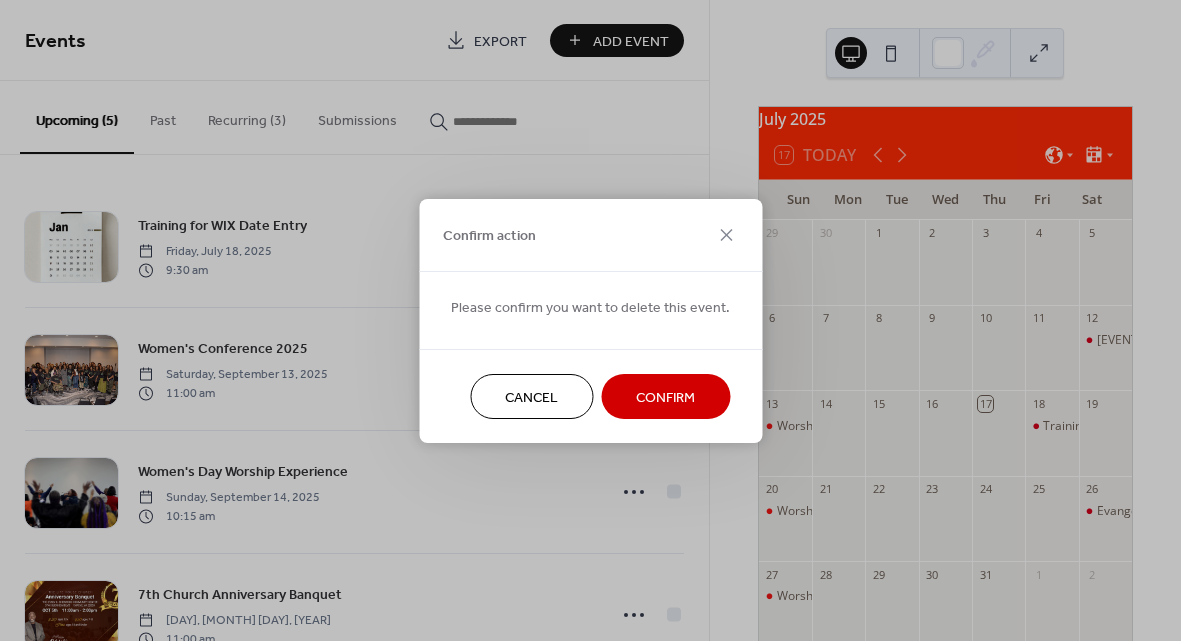 click on "Confirm" at bounding box center [665, 397] 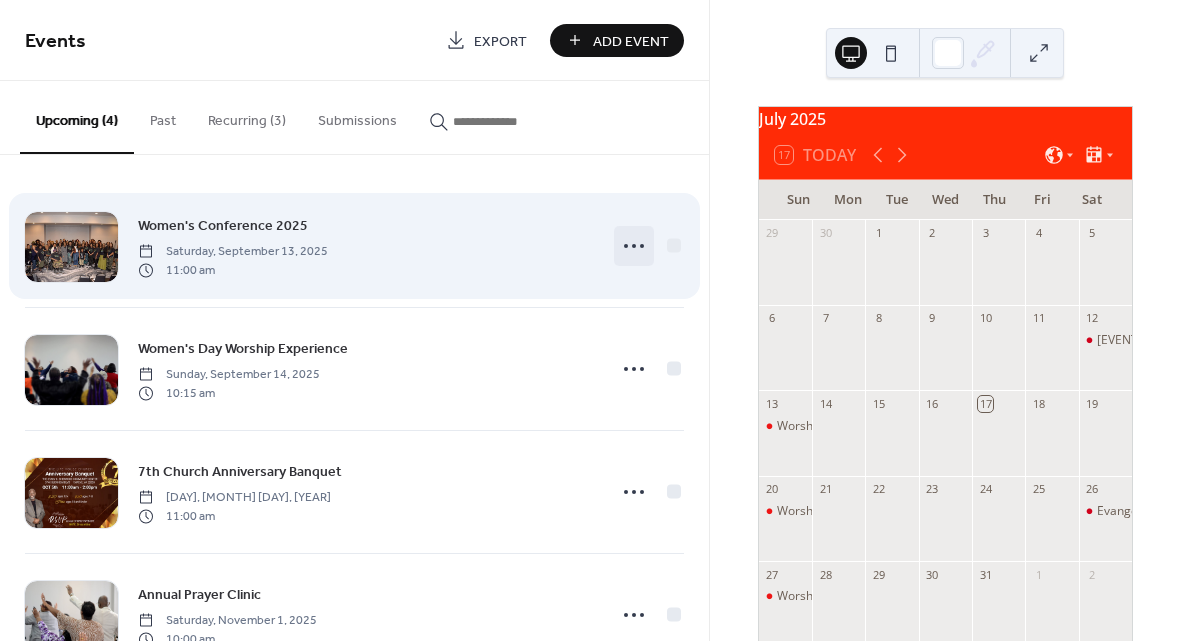 click 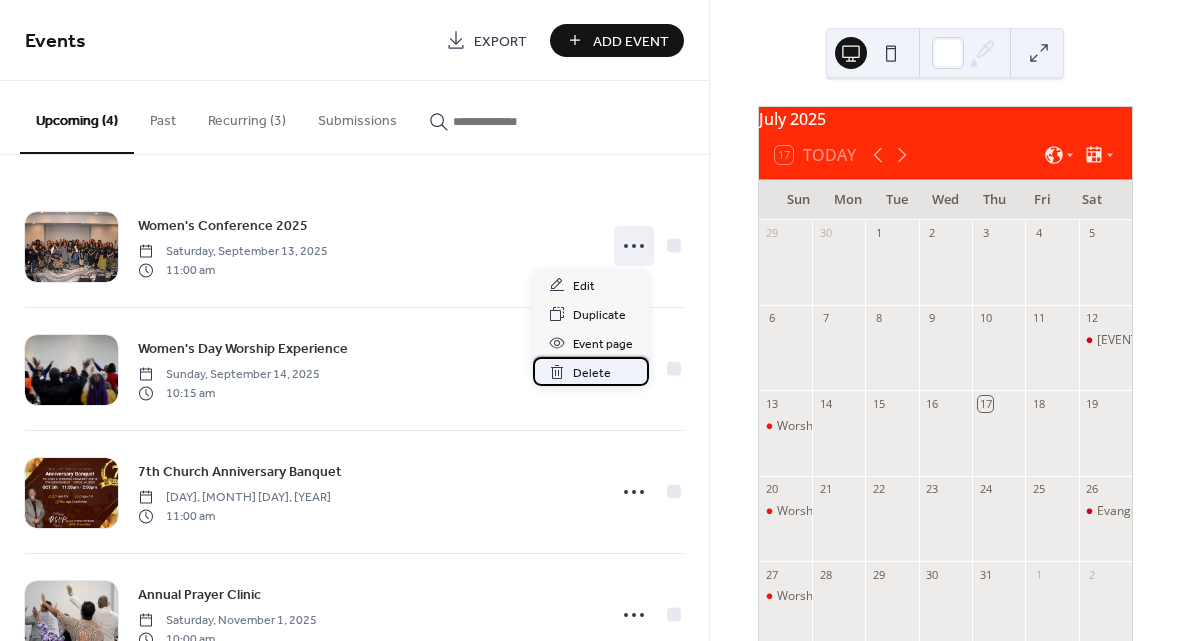 click on "Delete" at bounding box center (592, 373) 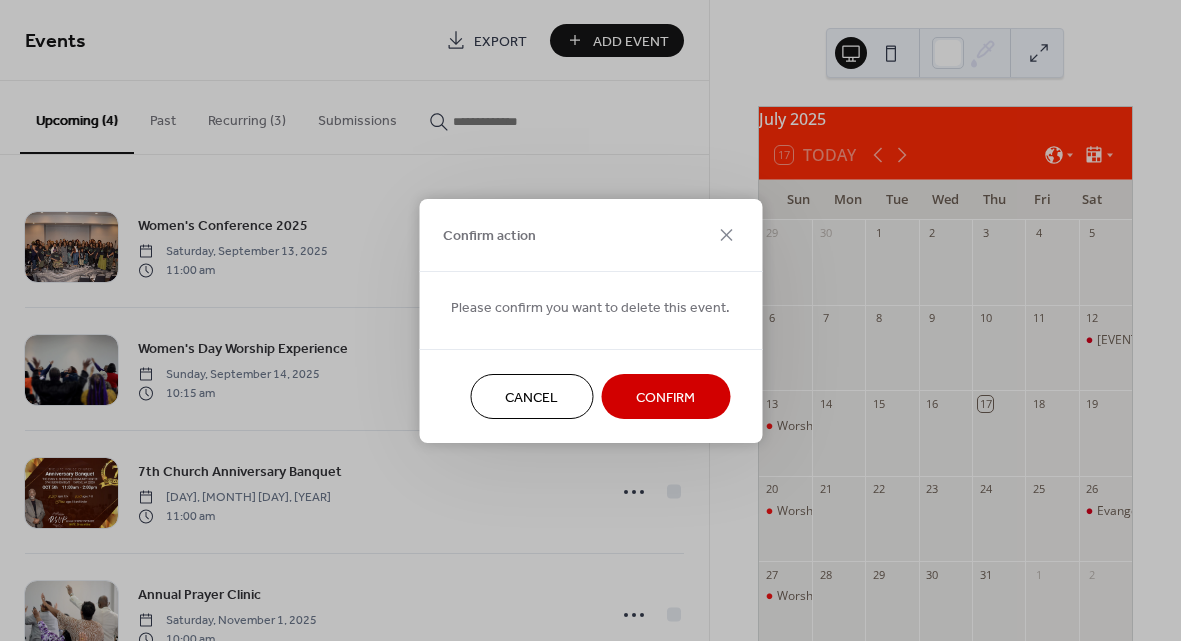 click on "Confirm" at bounding box center [665, 397] 